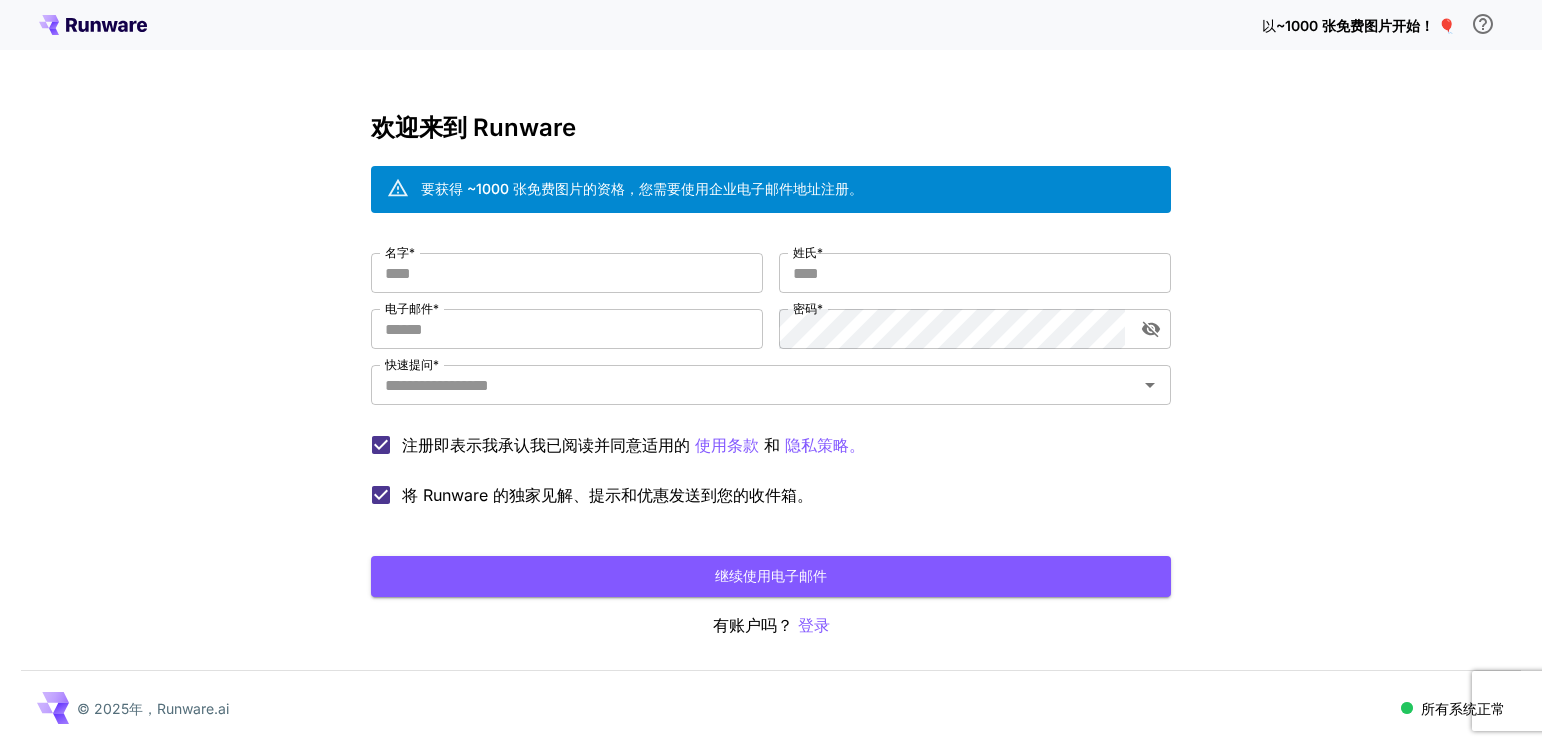 scroll, scrollTop: 0, scrollLeft: 0, axis: both 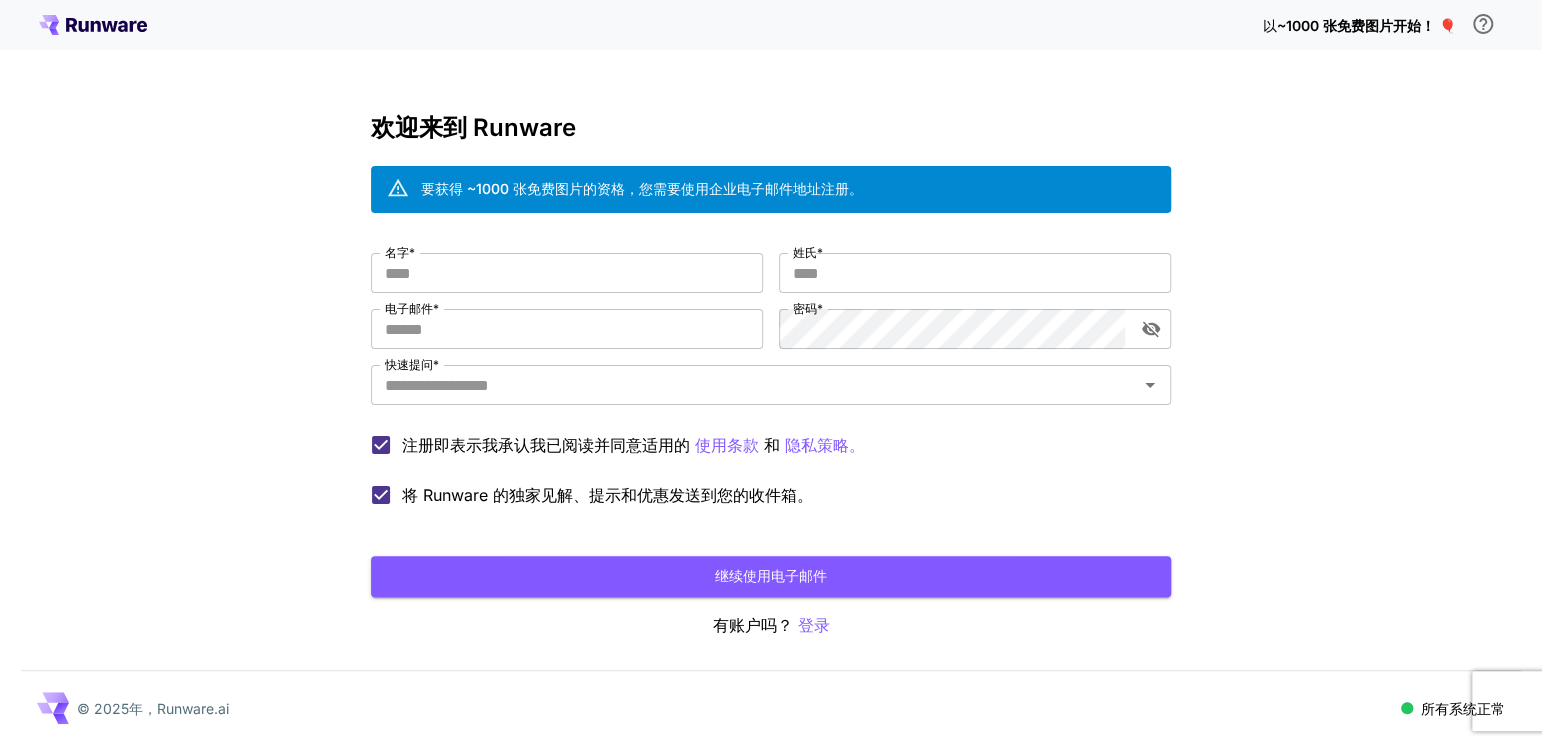 click on "以  ~1000 张免费图片开始！ 🎈 欢迎来到 Runware 要获得 ~1000 张免费图片的资格，您需要使用企业电子邮件地址注册。 名字  * 名字 * 姓氏  * 姓 * 电子邮件  * 电子邮件 * 密码  * 密码 * 快速提问  * 快速提问 * 注册即表示我承认我已阅读并同意适用的   使用条款     和   隐私策略。   将 Runware 的独家见解、提示和优惠发送到您的收件箱。 继续使用电子邮件 有账户吗？   登录 © 2025年，Runware.ai 所有系统正常" at bounding box center (771, 372) 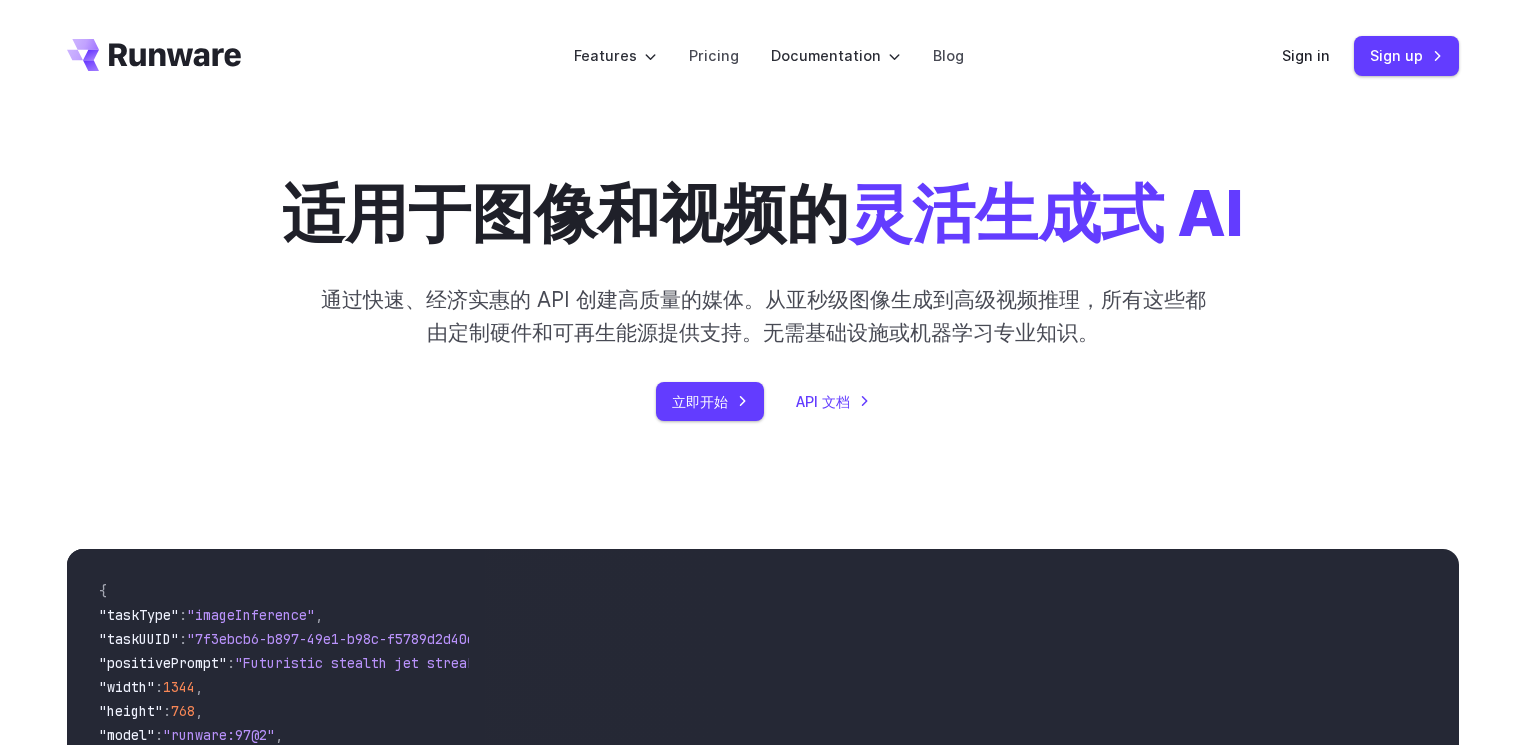 scroll, scrollTop: 800, scrollLeft: 0, axis: vertical 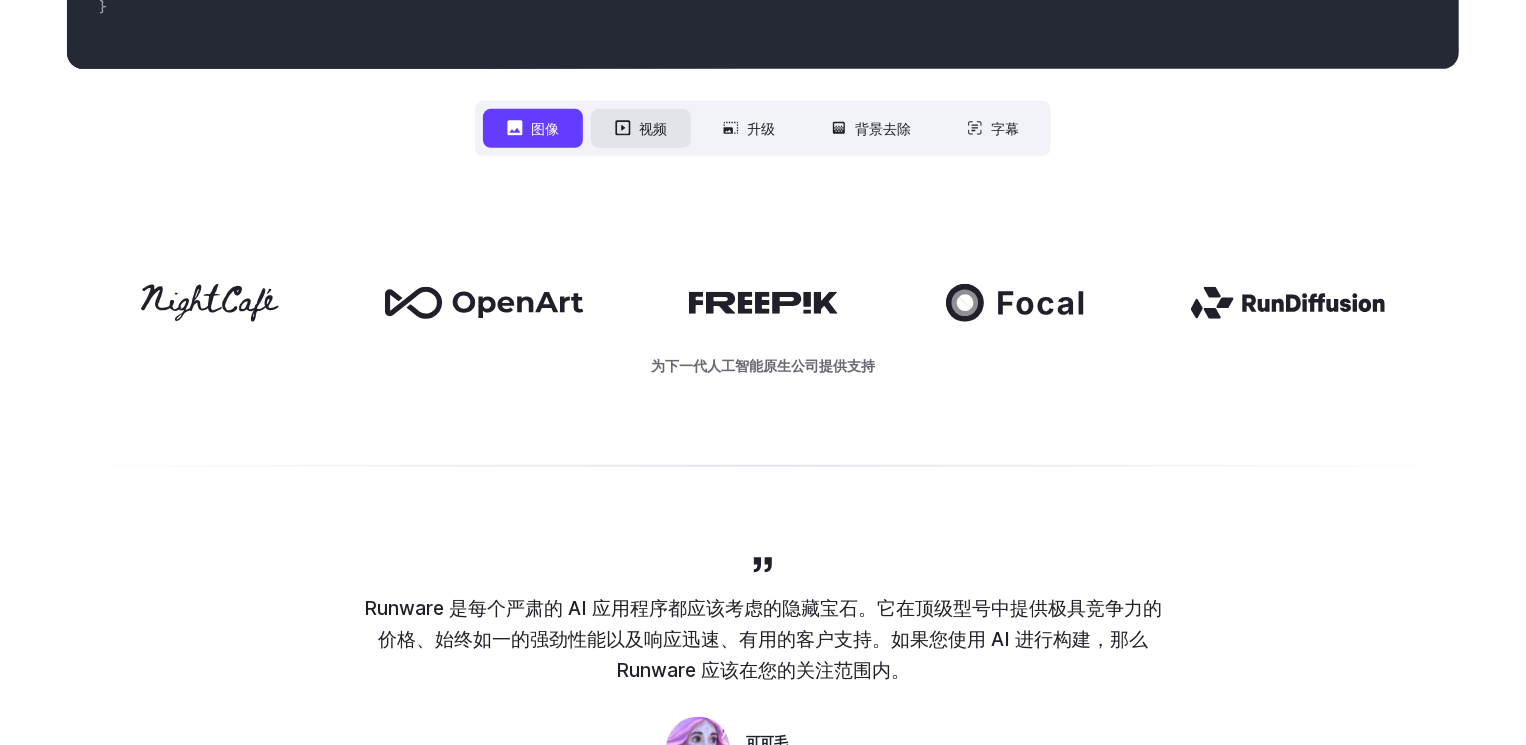 click on "视频" at bounding box center [653, 128] 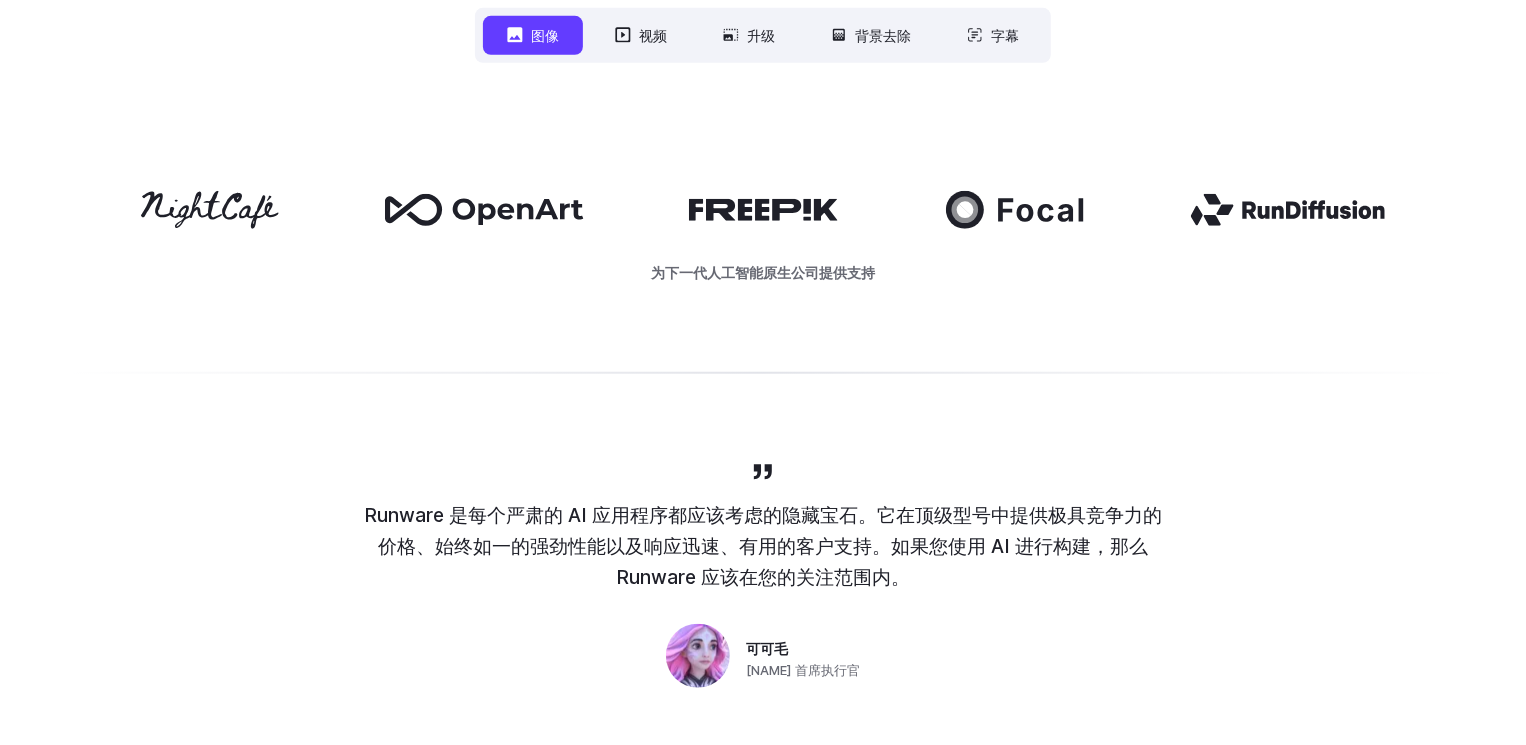 scroll, scrollTop: 800, scrollLeft: 0, axis: vertical 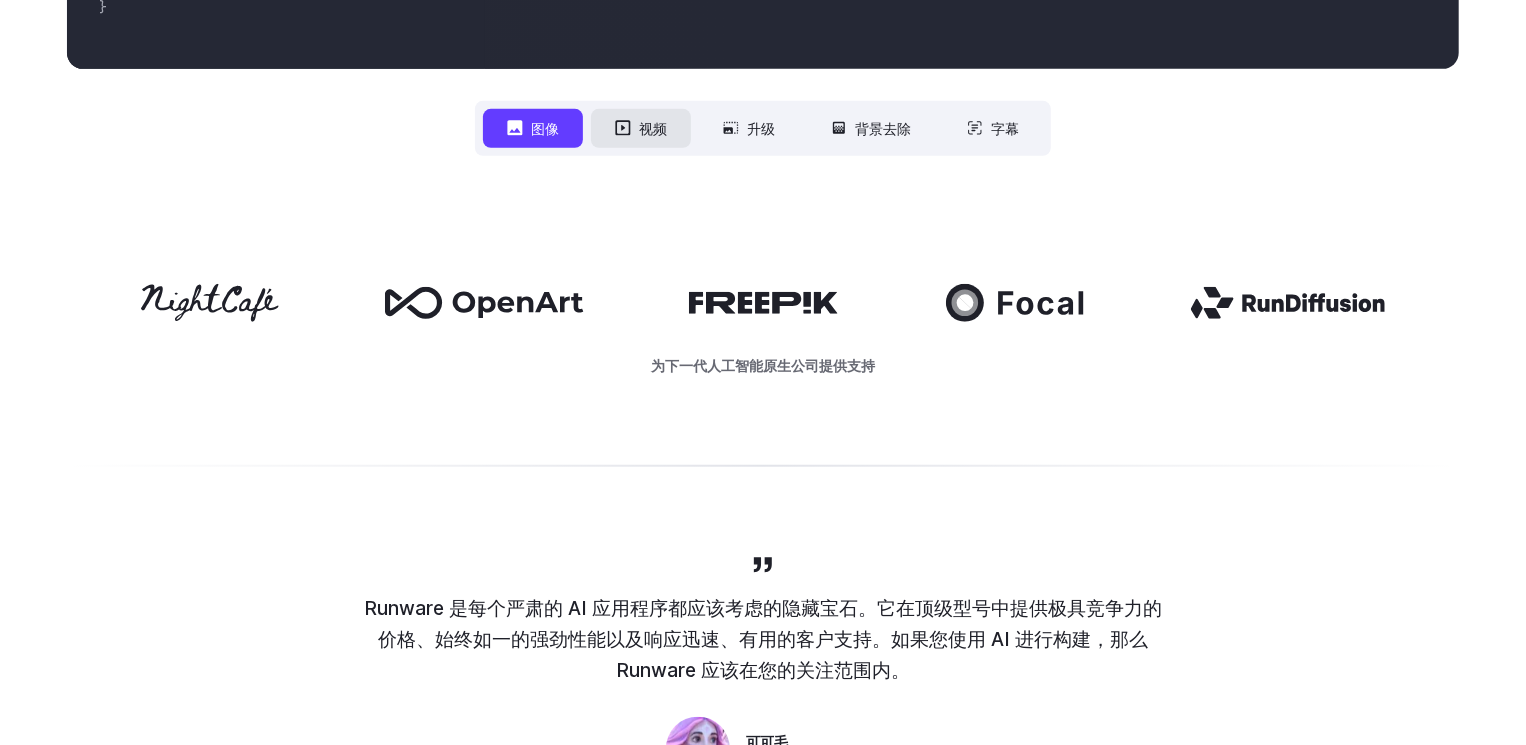 click on "视频" at bounding box center (653, 128) 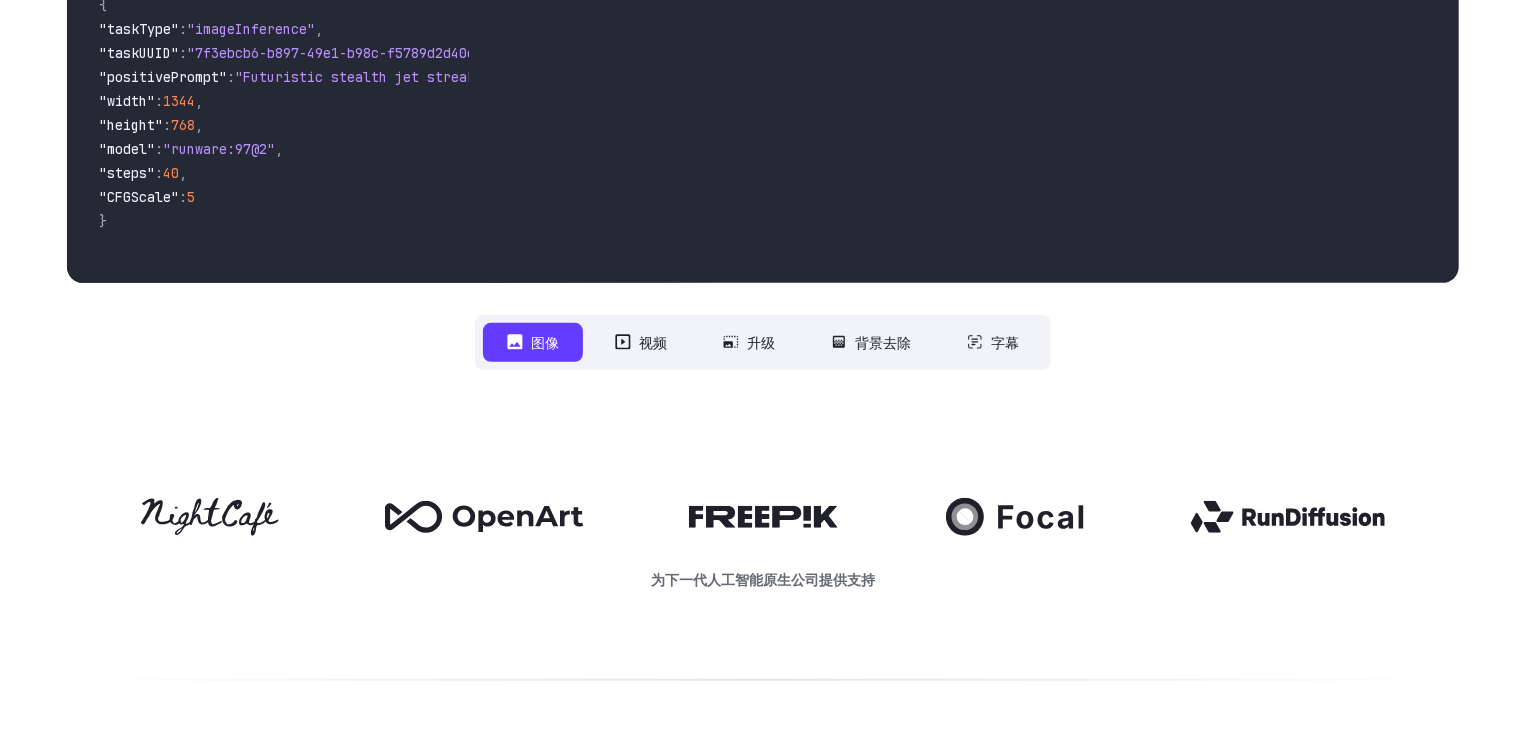 scroll, scrollTop: 600, scrollLeft: 0, axis: vertical 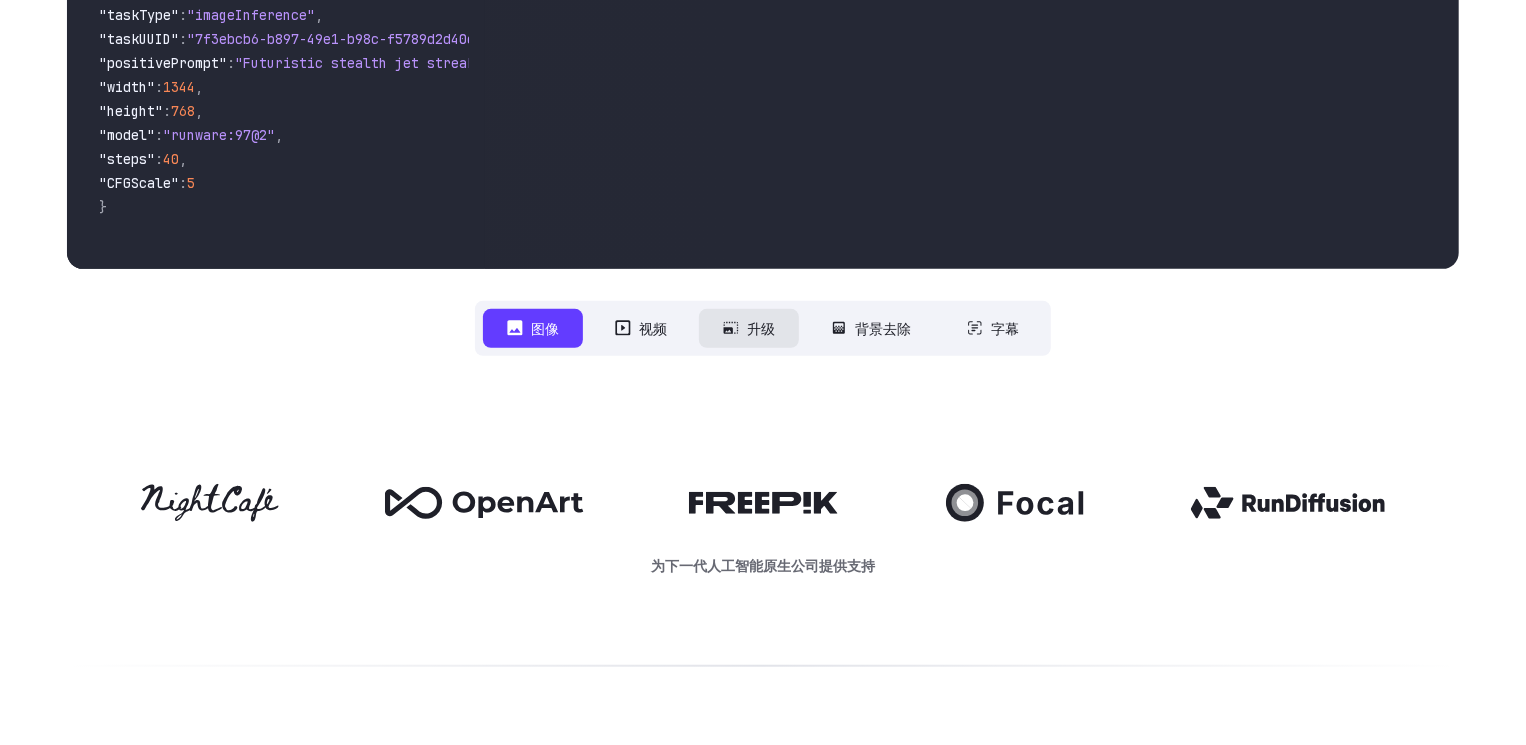 click on "升级" at bounding box center [761, 328] 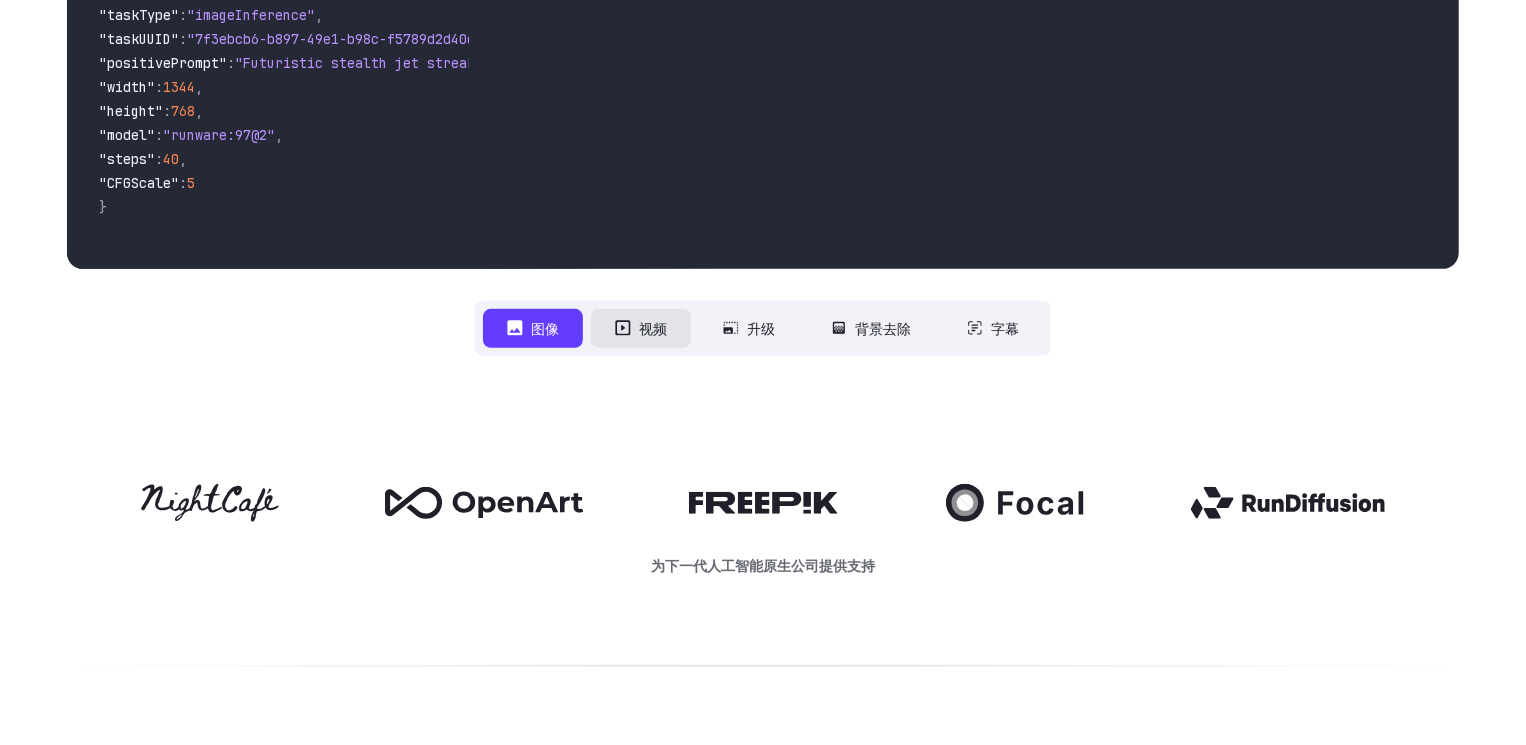 click on "视频" at bounding box center (653, 328) 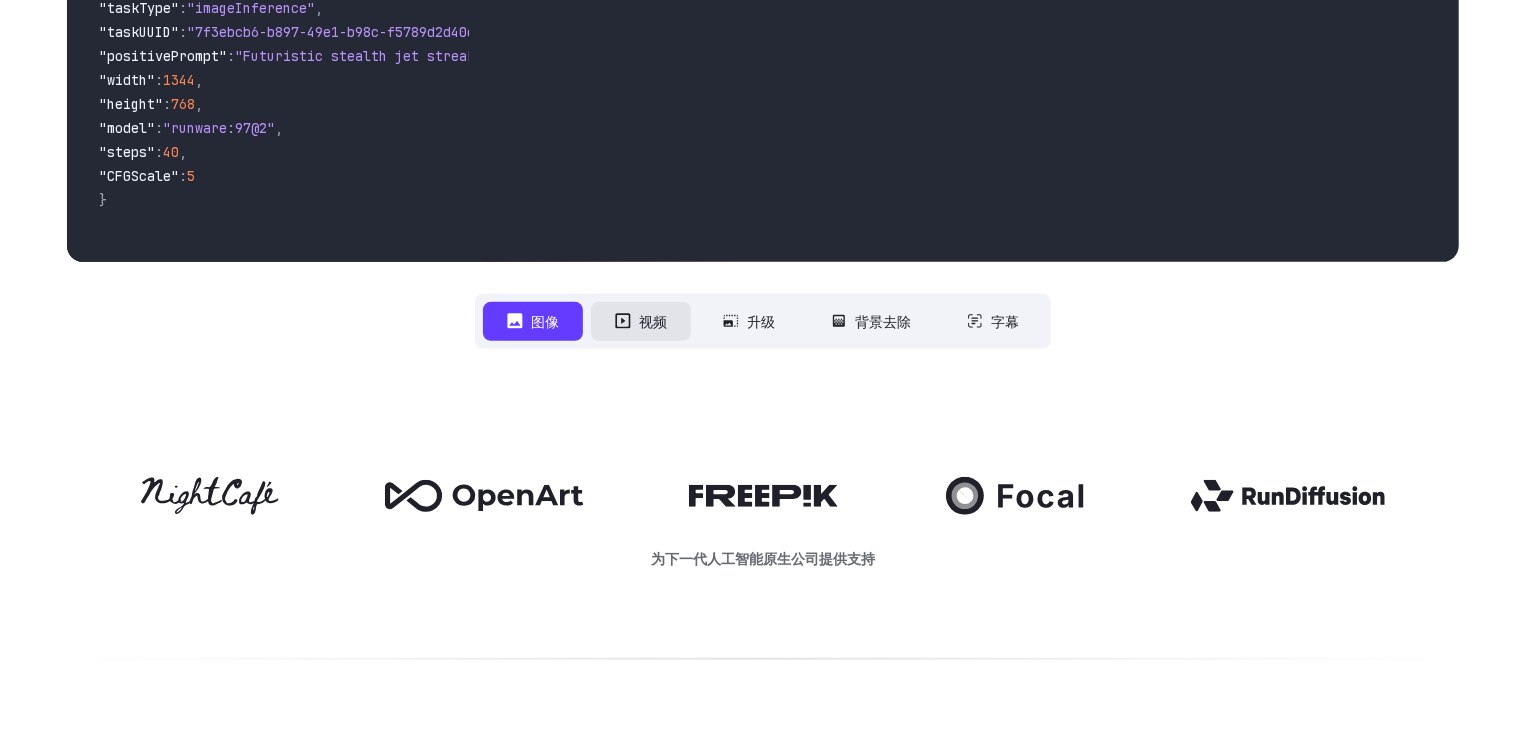 scroll, scrollTop: 600, scrollLeft: 0, axis: vertical 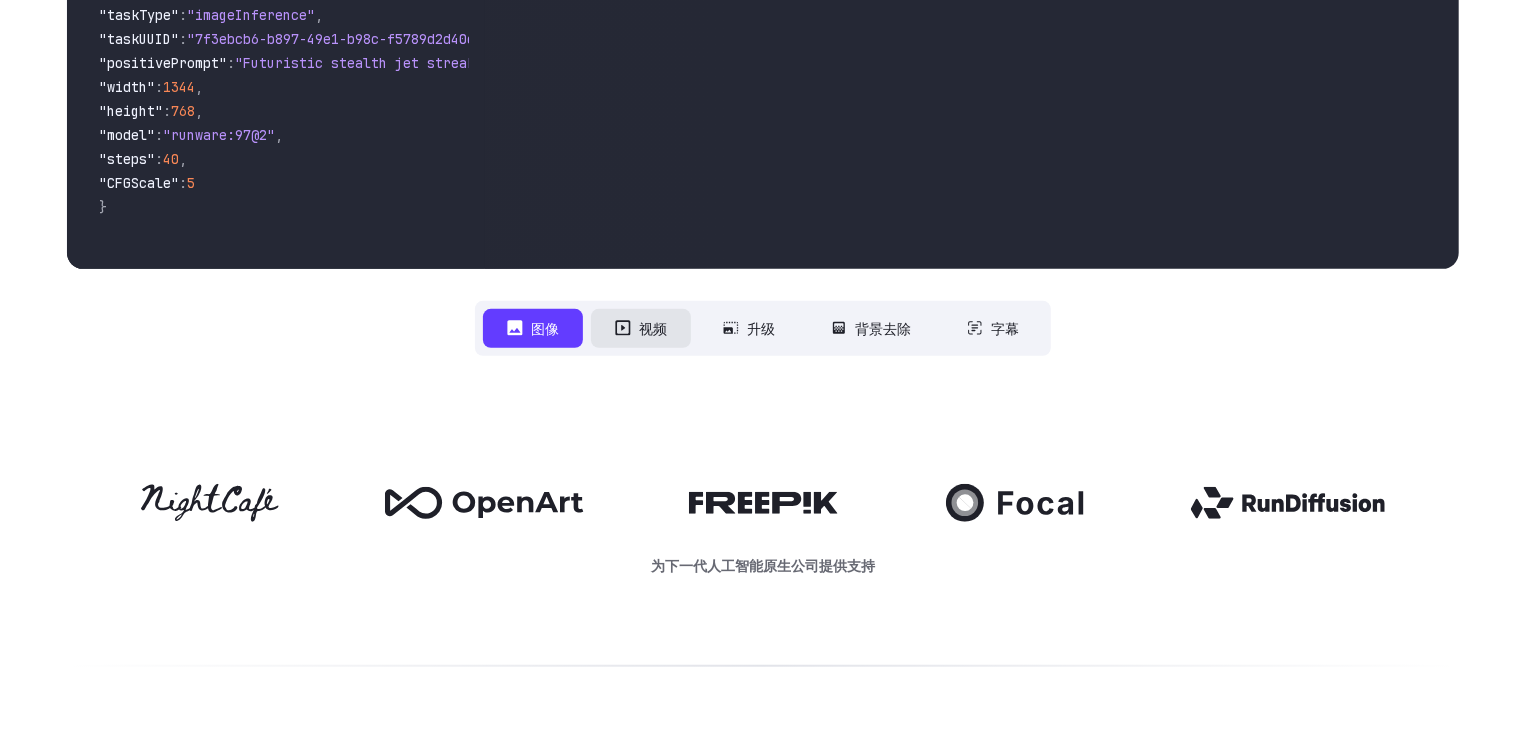 click on "视频" at bounding box center (641, 328) 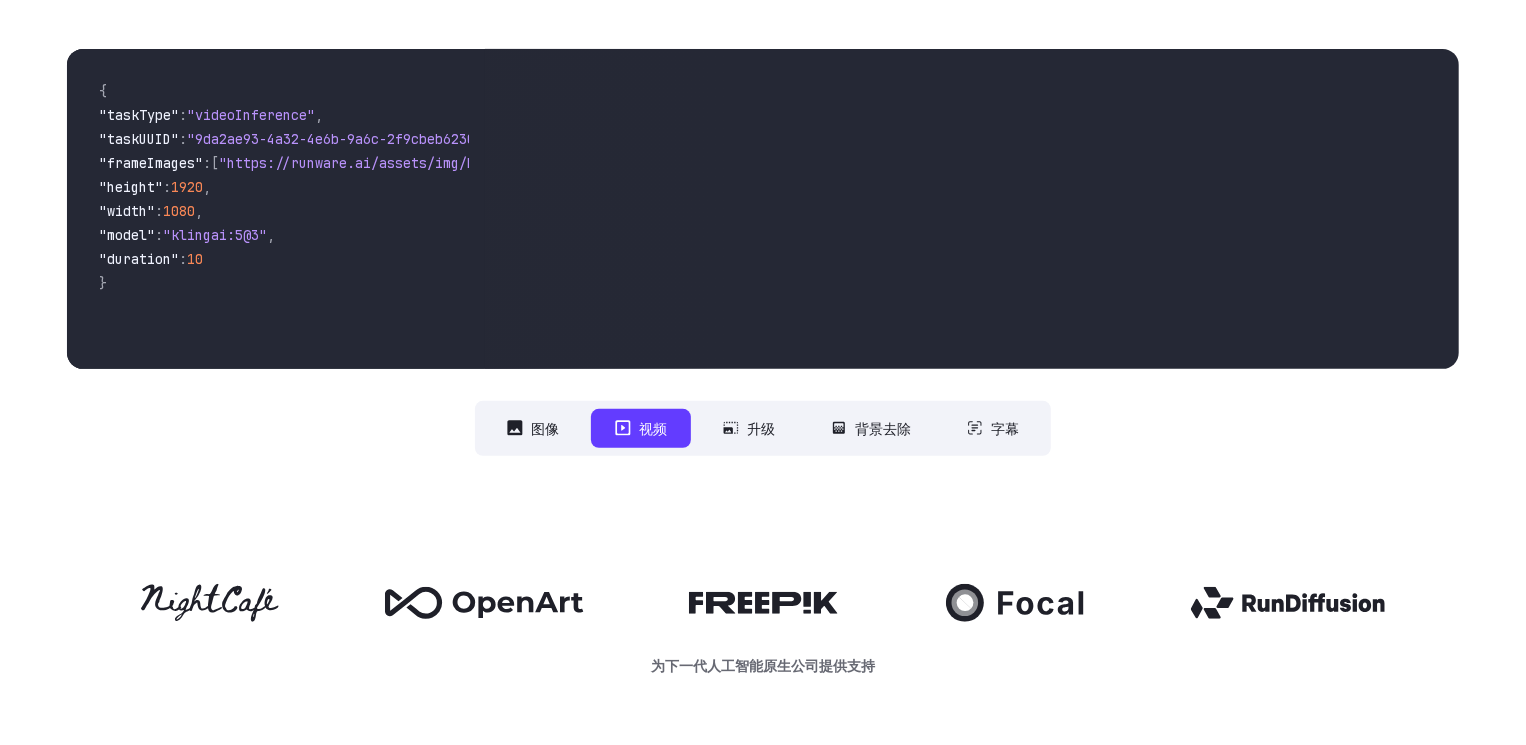 scroll, scrollTop: 100, scrollLeft: 0, axis: vertical 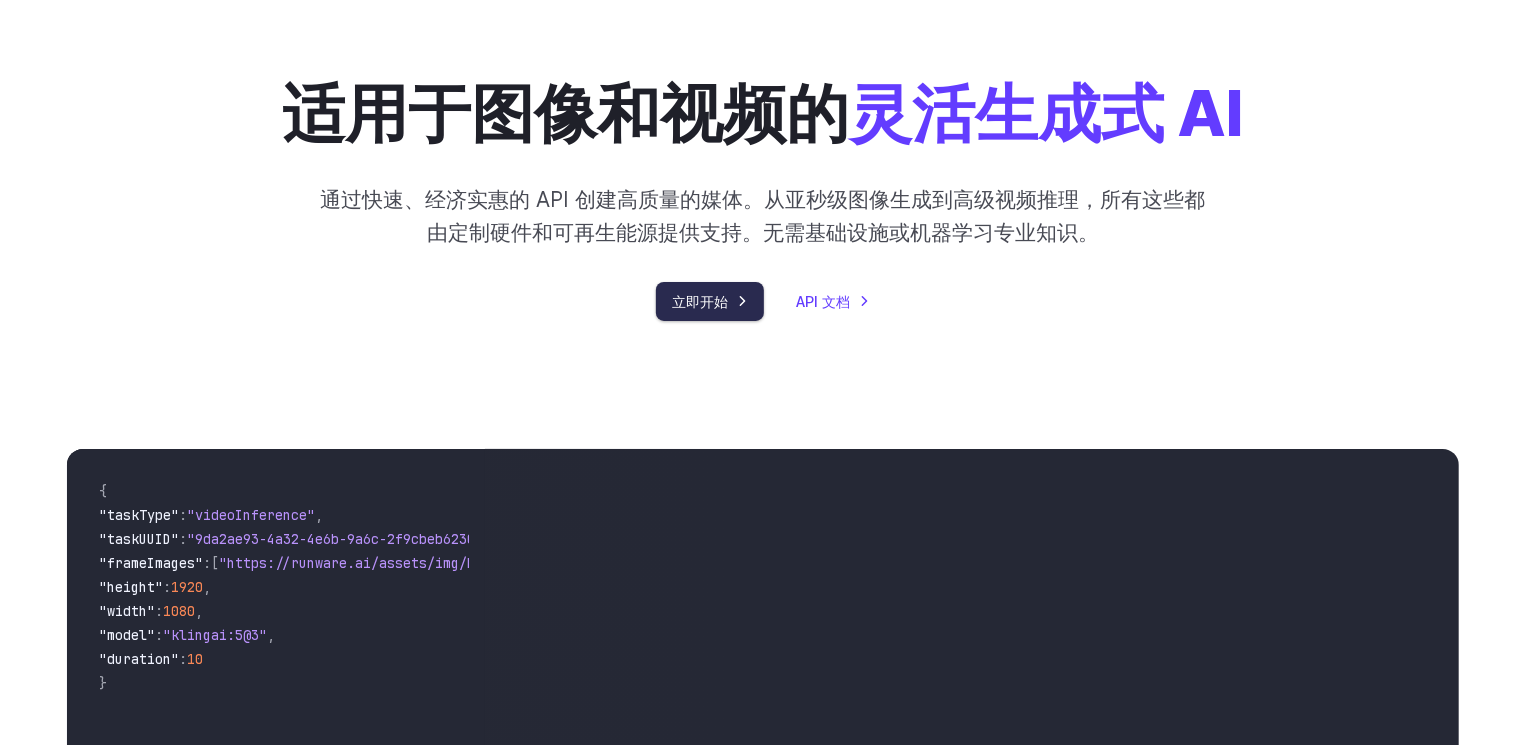 click on "立即开始" at bounding box center (710, 301) 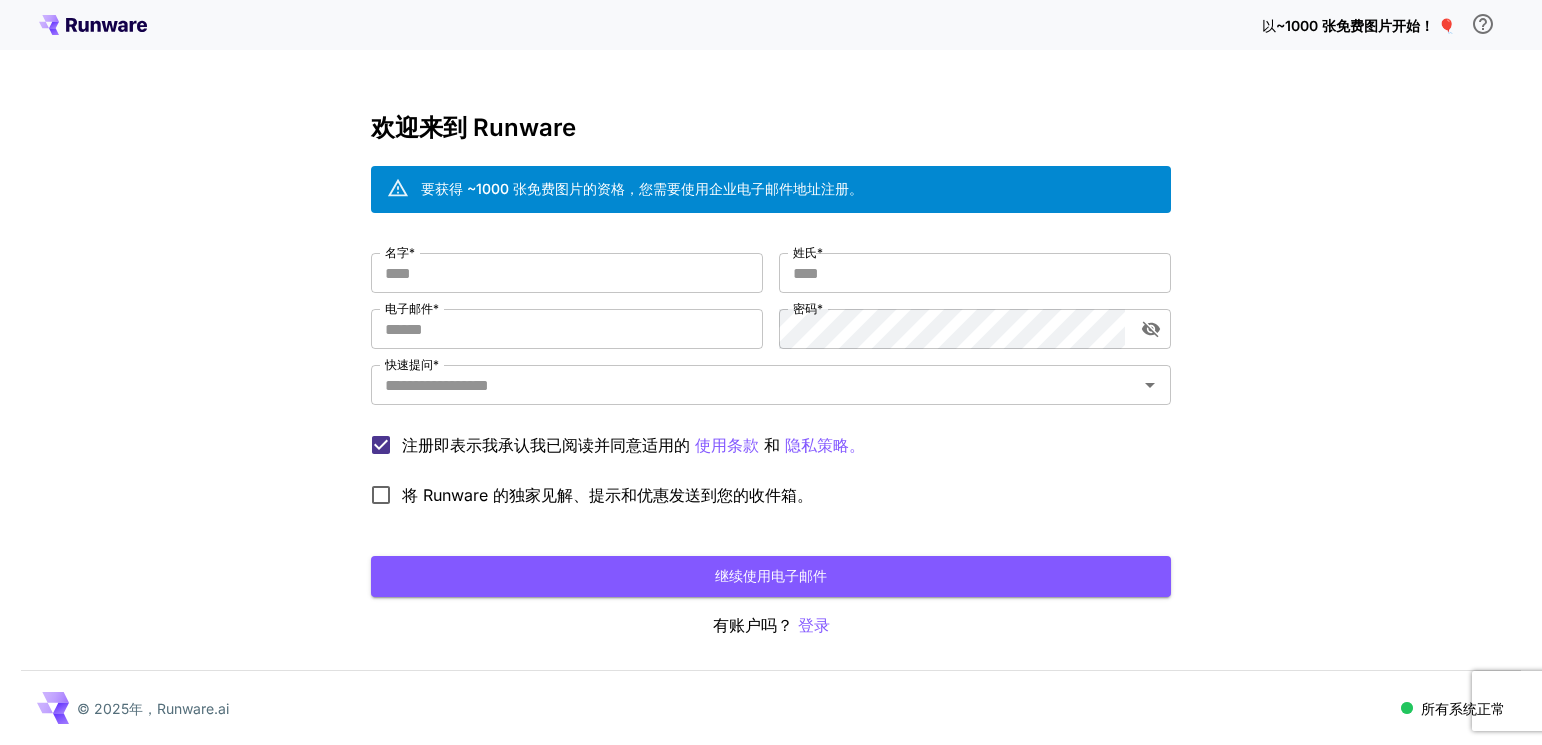 scroll, scrollTop: 0, scrollLeft: 0, axis: both 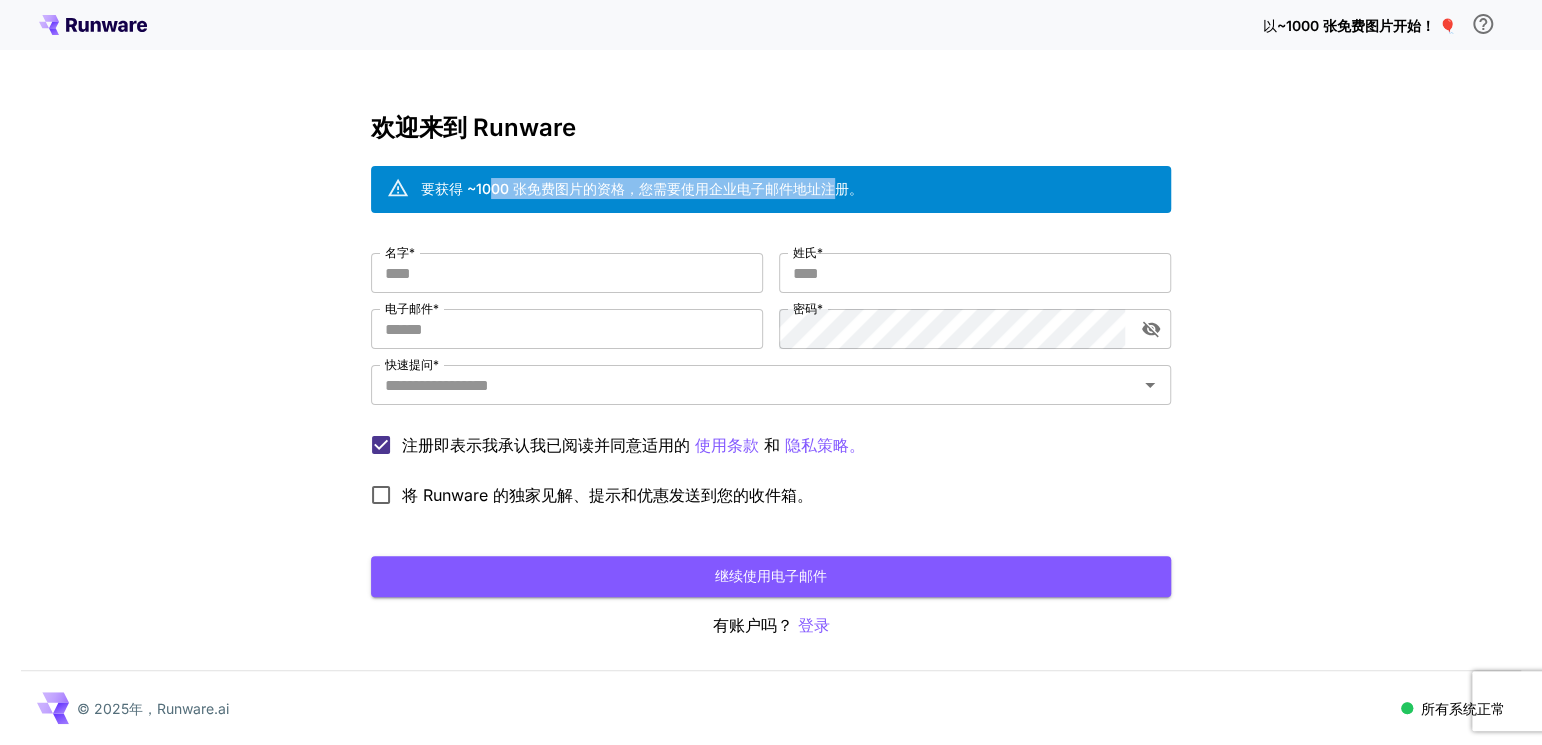 drag, startPoint x: 490, startPoint y: 181, endPoint x: 834, endPoint y: 163, distance: 344.4706 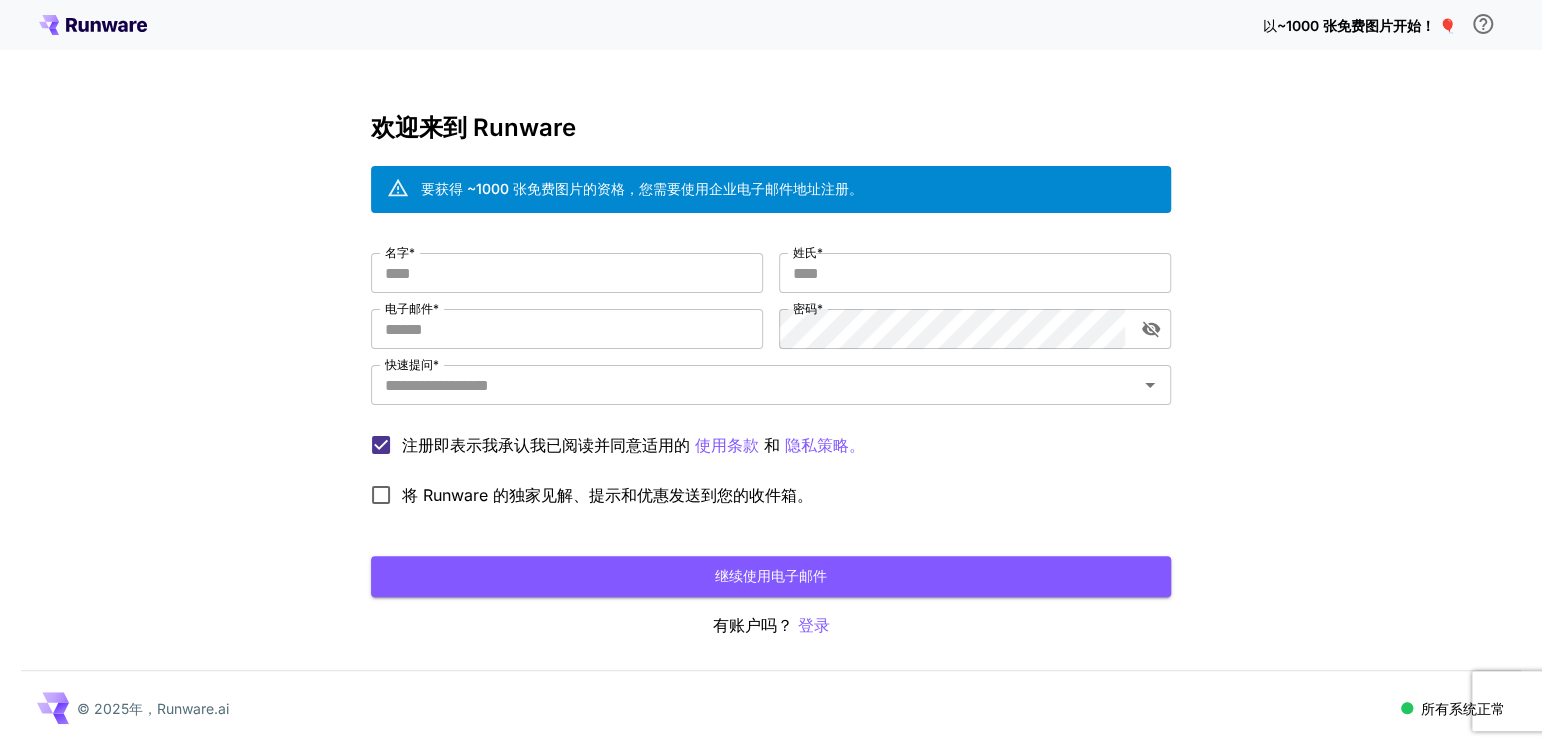 click on "以  ~1000 张免费图片开始！ 🎈 欢迎来到 Runware 要获得 ~1000 张免费图片的资格，您需要使用企业电子邮件地址注册。 名字  * [FIRST] * 姓氏  * [LAST] * 电子邮件  * [EMAIL] * 密码  * [PASSWORD] * 快速提问  * [TEXT] * 注册即表示我承认我已阅读并同意适用的   使用条款     和   隐私策略。   将 Runware 的独家见解、提示和优惠发送到您的收件箱。 继续使用电子邮件 有账户吗？   登录 © 2025年，Runware.ai 所有系统正常" at bounding box center [771, 372] 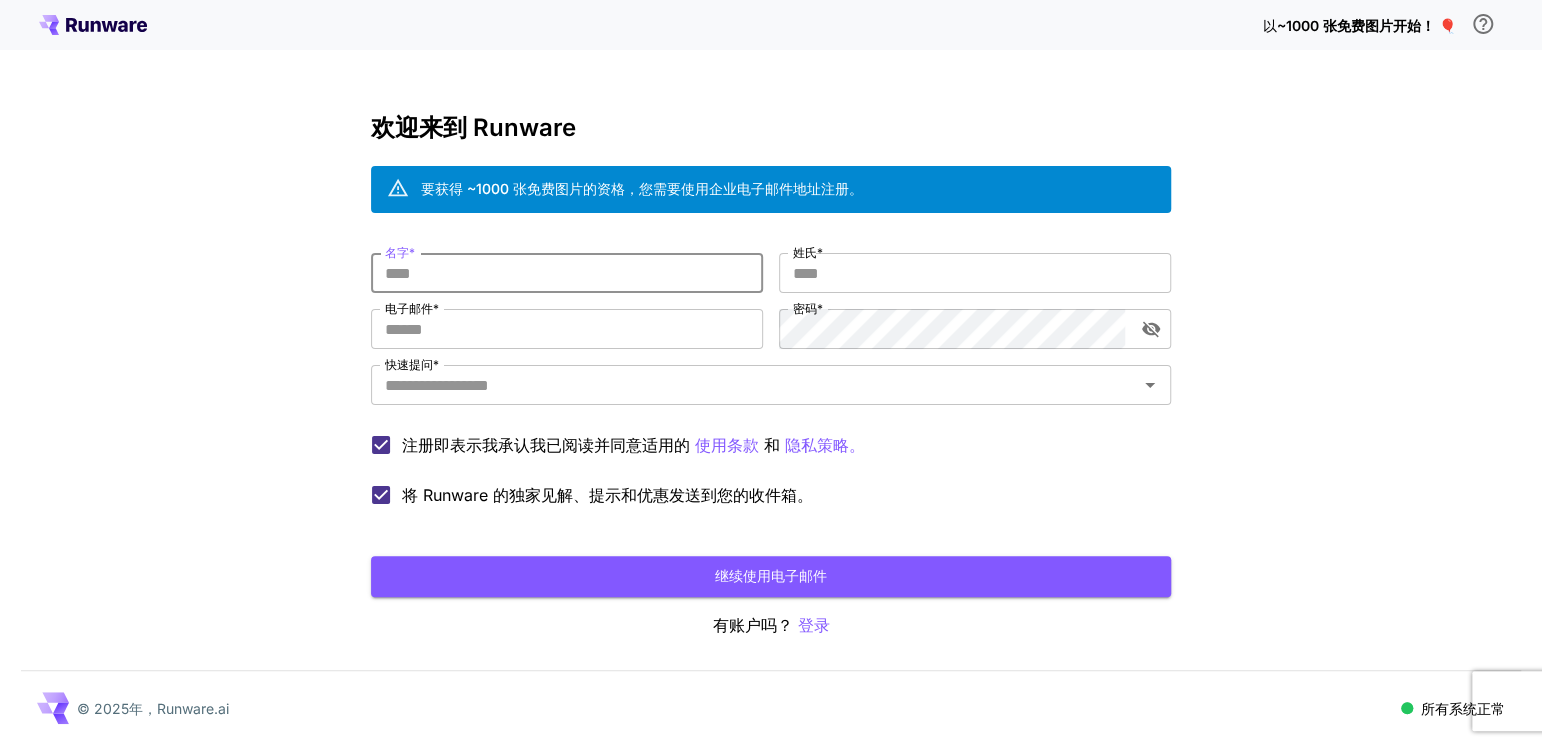 click on "名字  *" at bounding box center [567, 273] 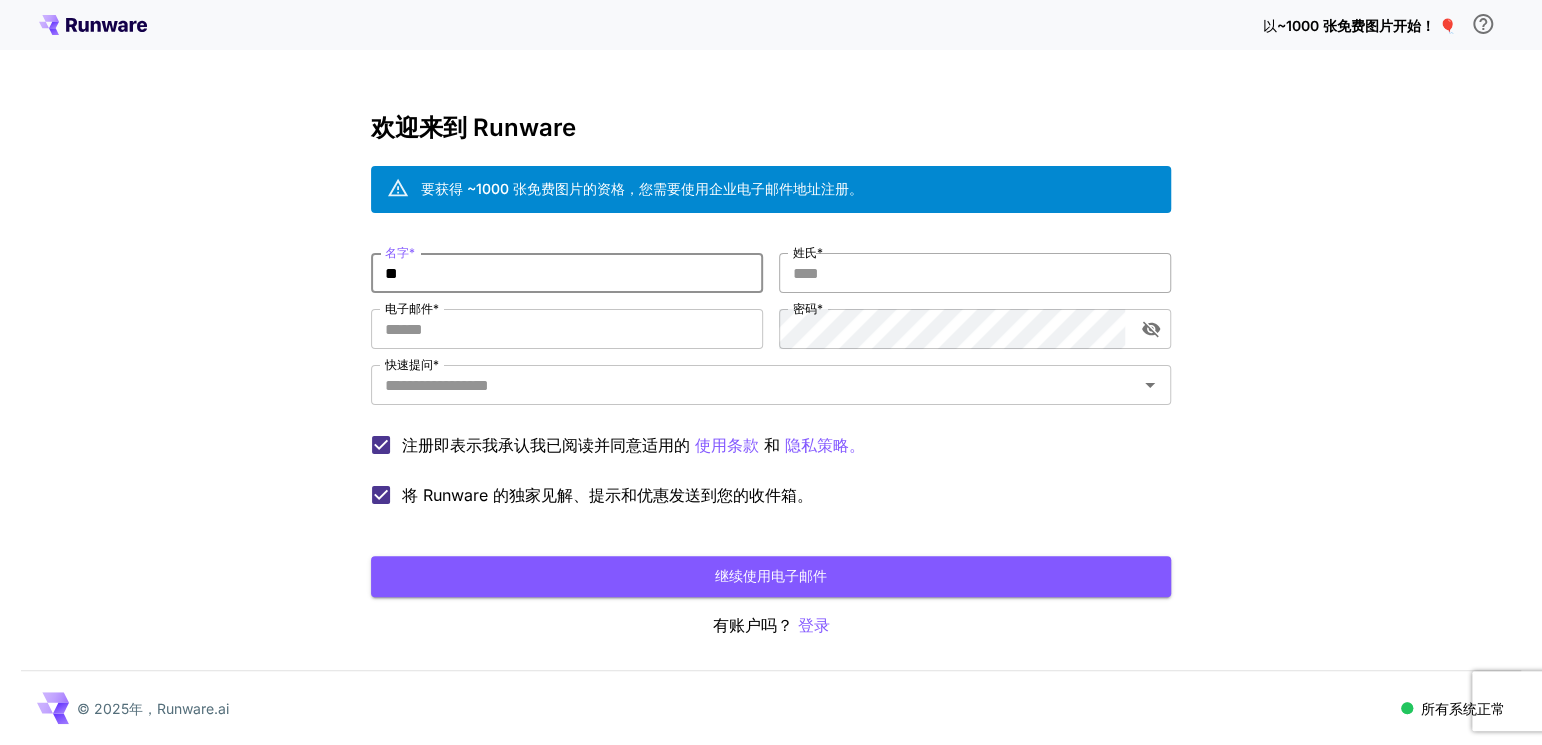 type on "**" 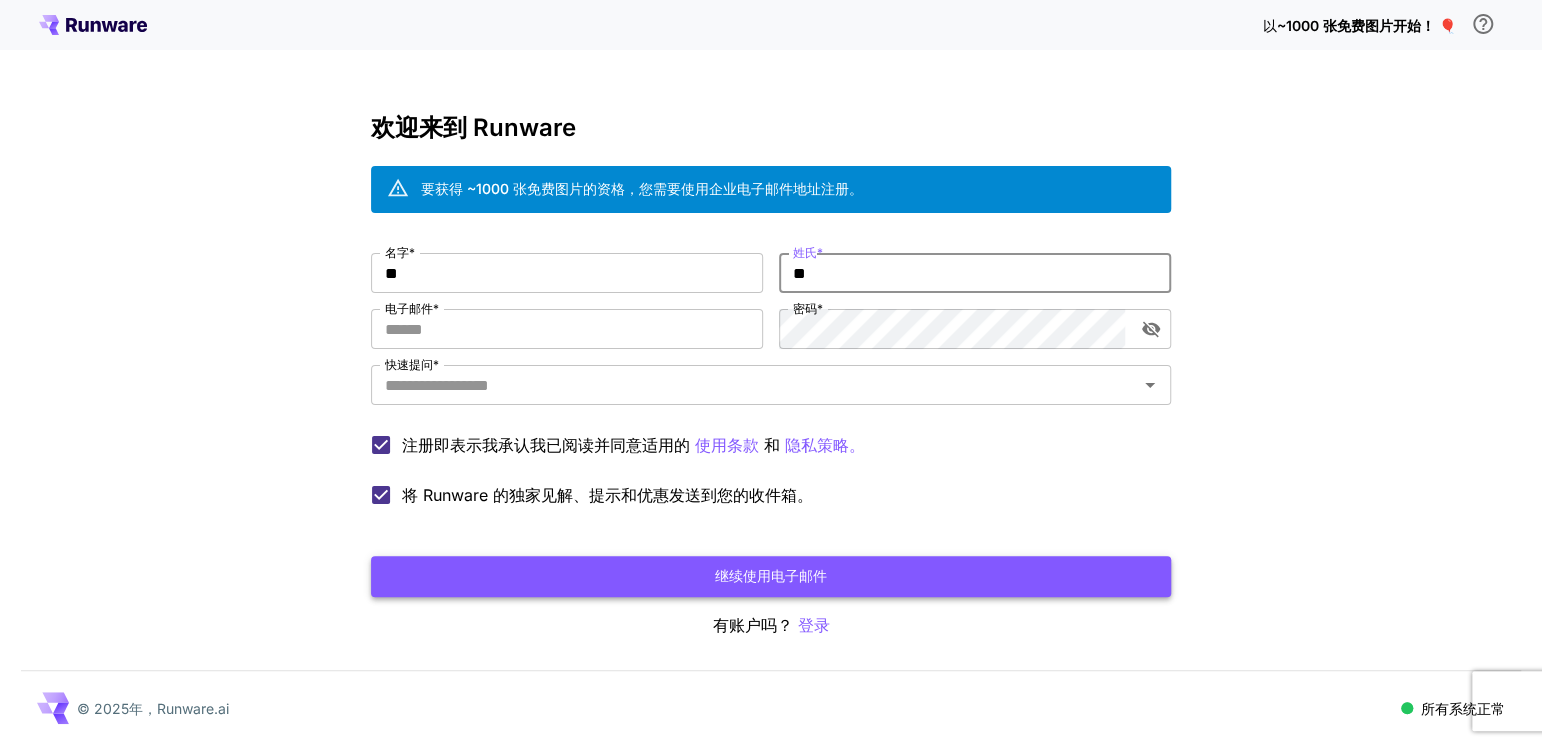type on "**" 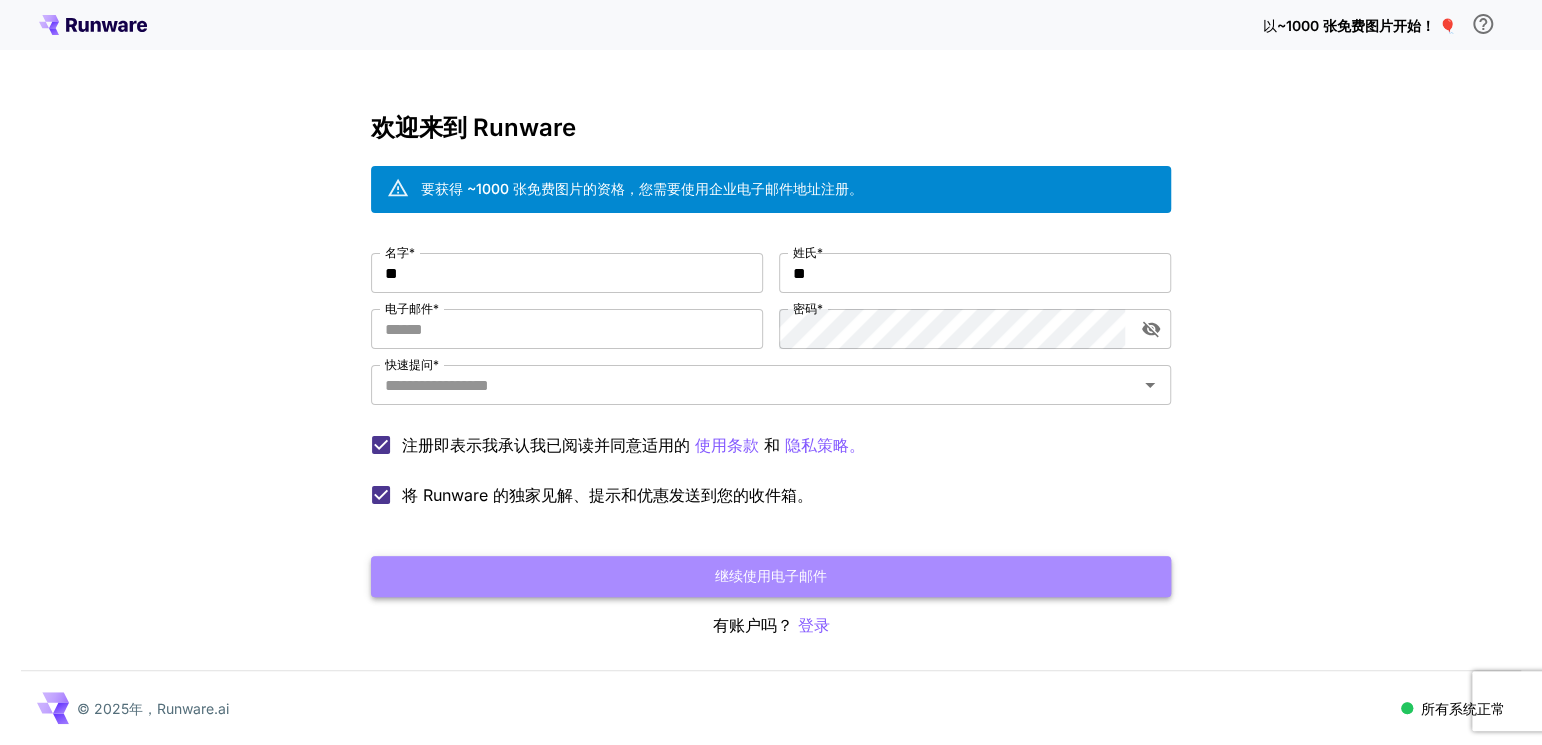 click on "继续使用电子邮件" at bounding box center [771, 576] 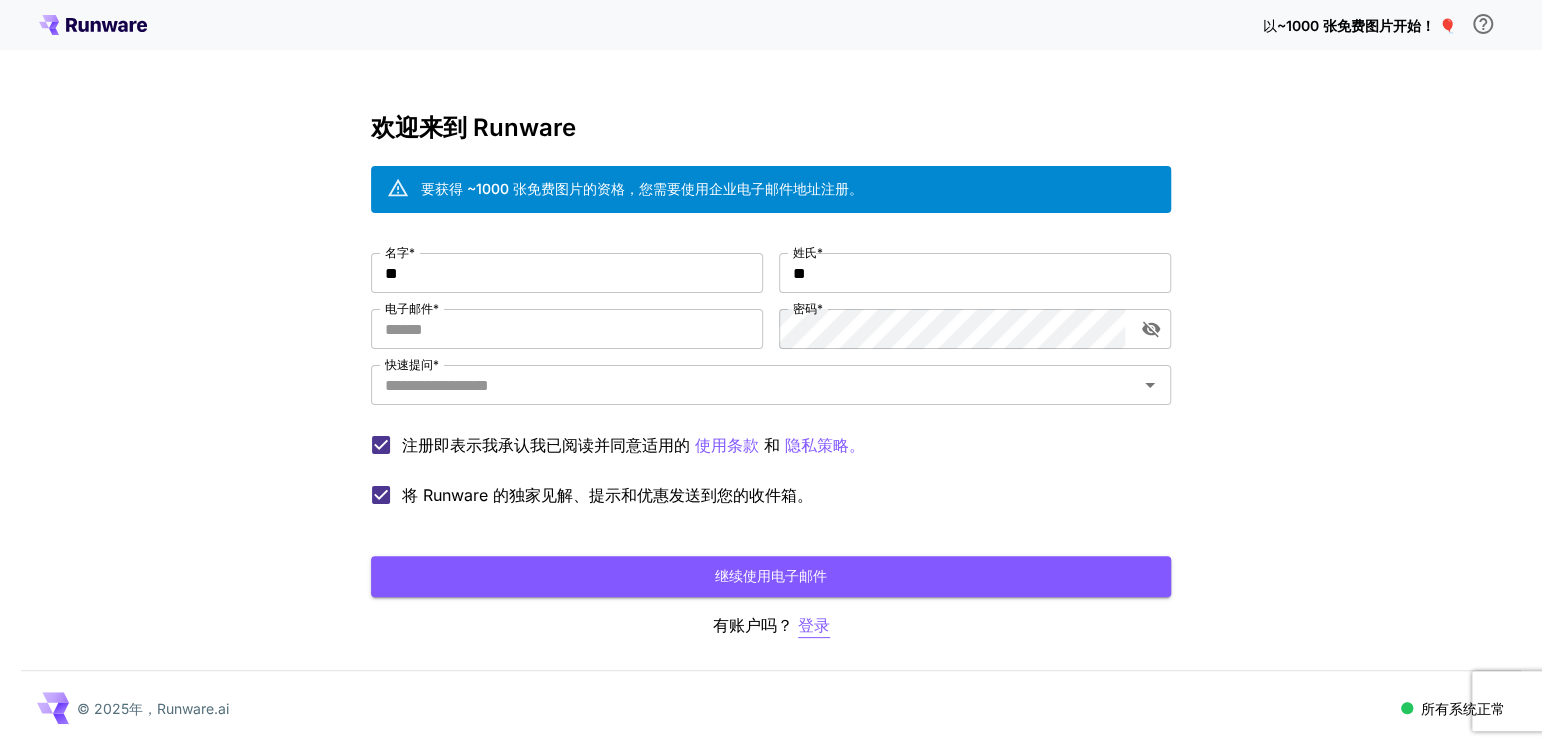 click on "登录" at bounding box center (814, 625) 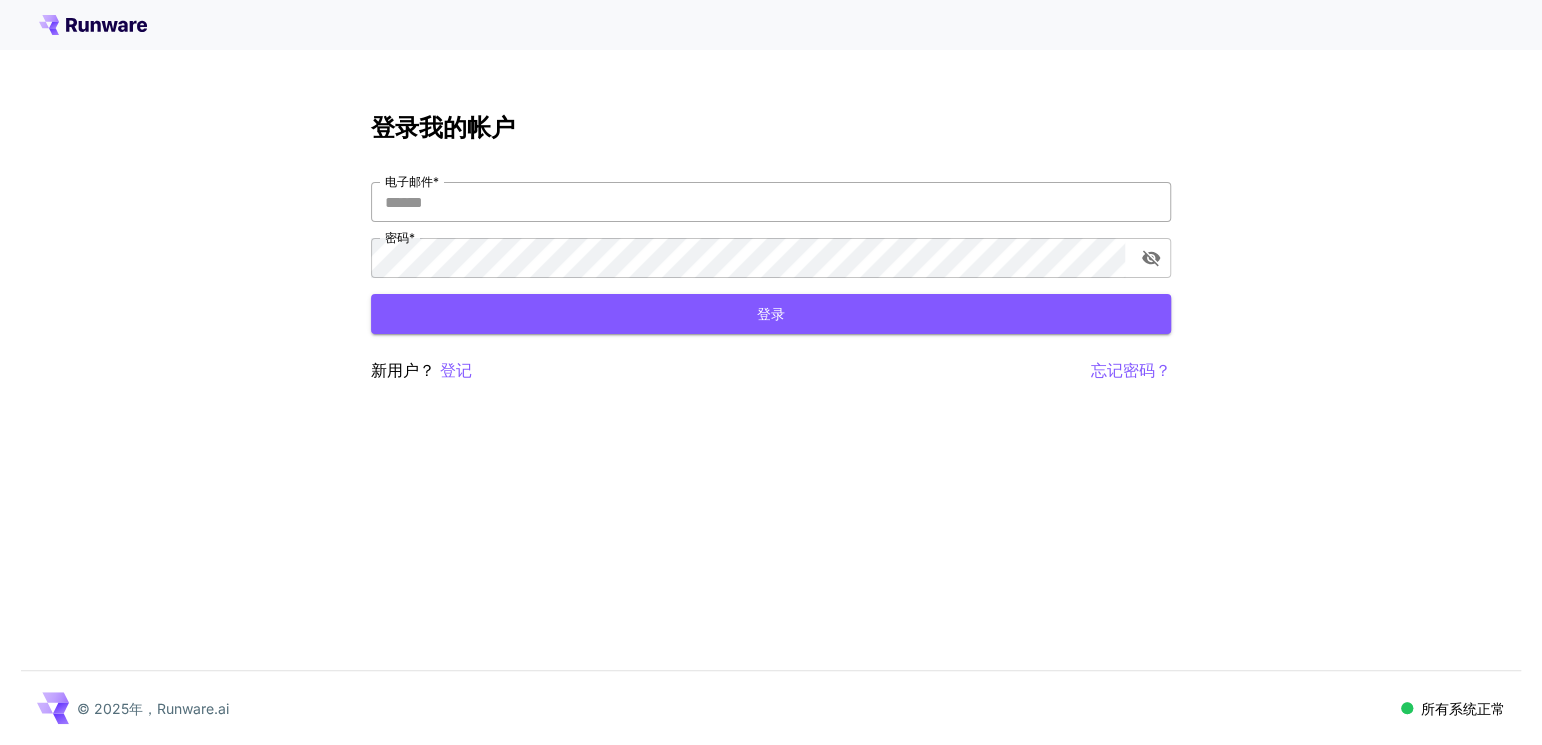 click on "电子邮件  *" at bounding box center [771, 202] 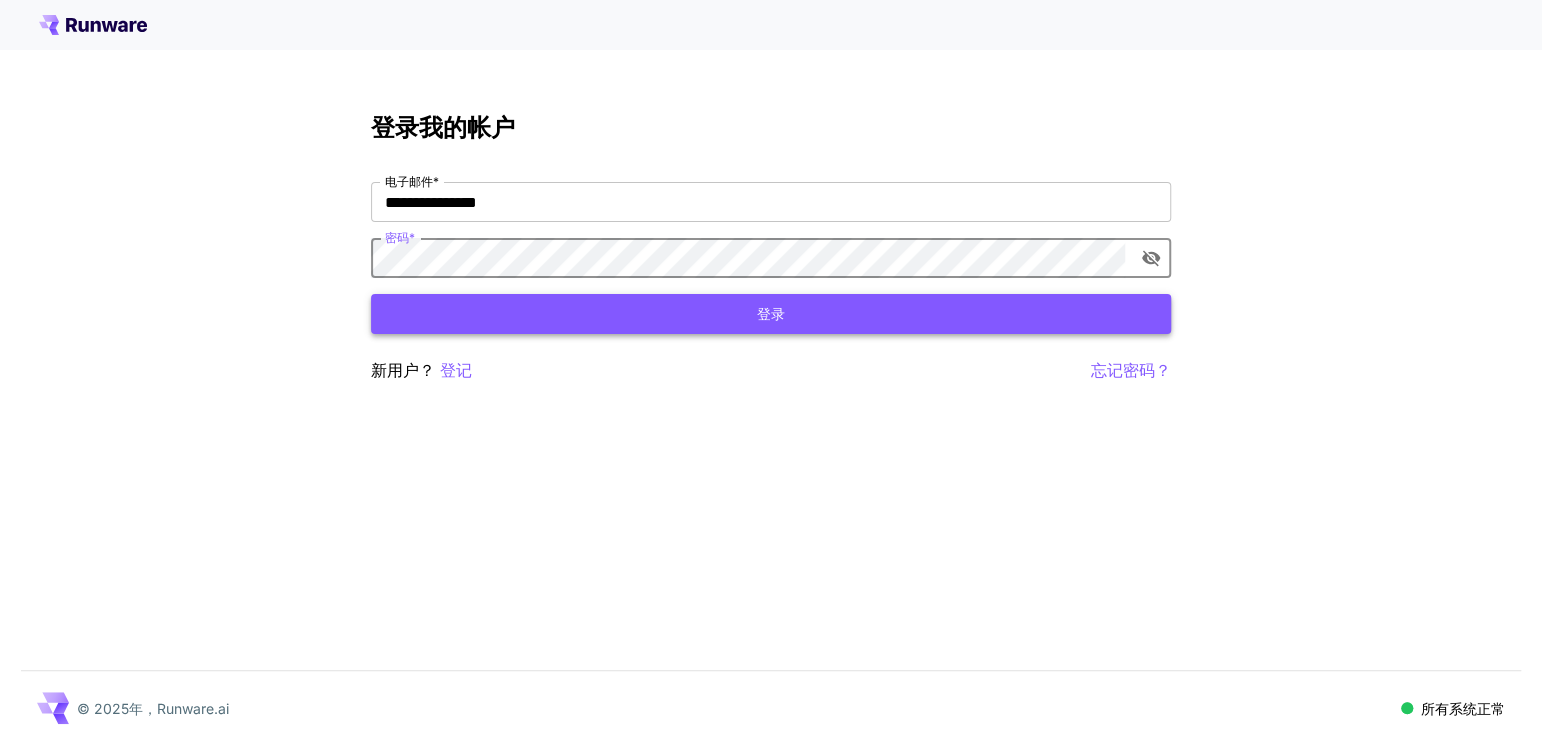 click on "登录" at bounding box center [771, 314] 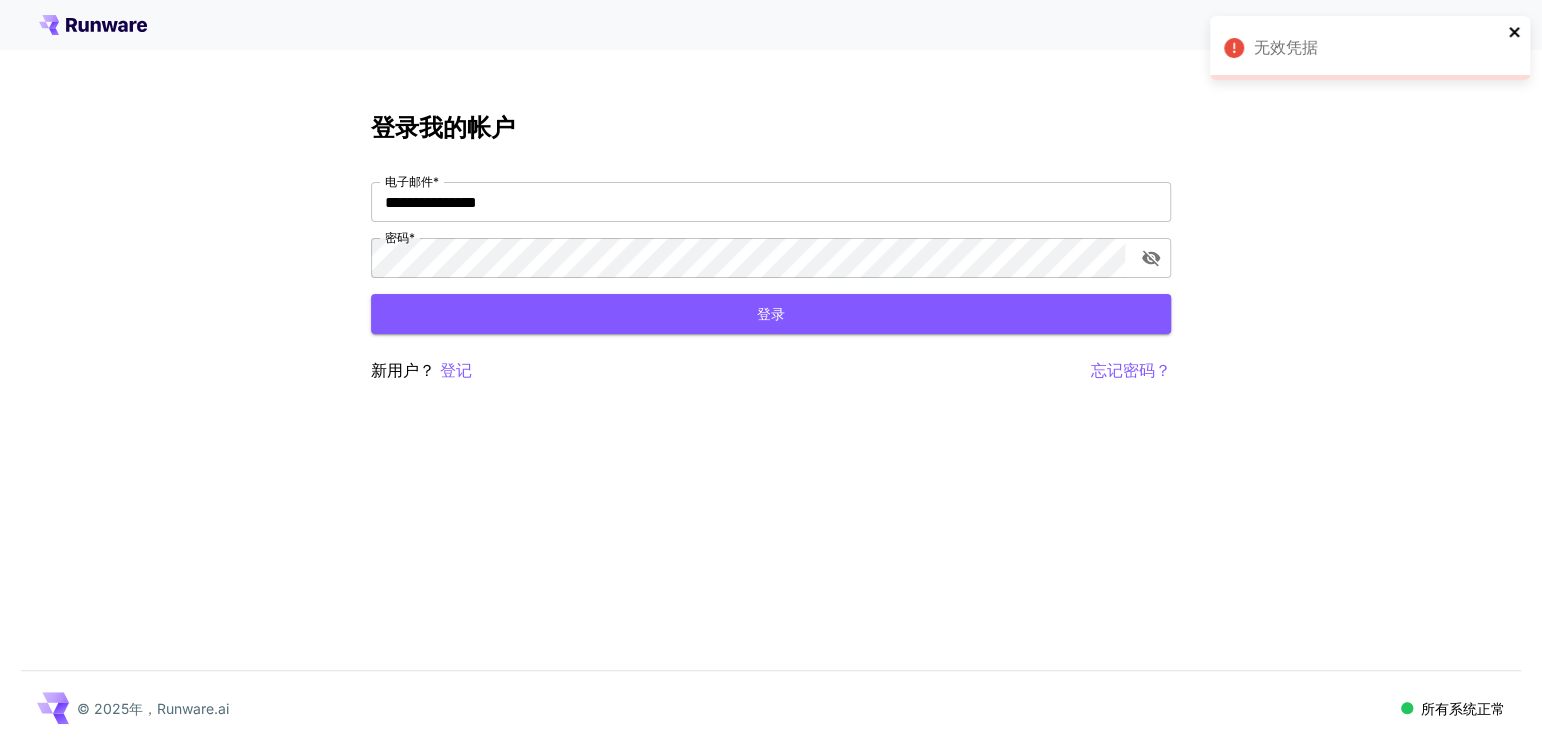 click 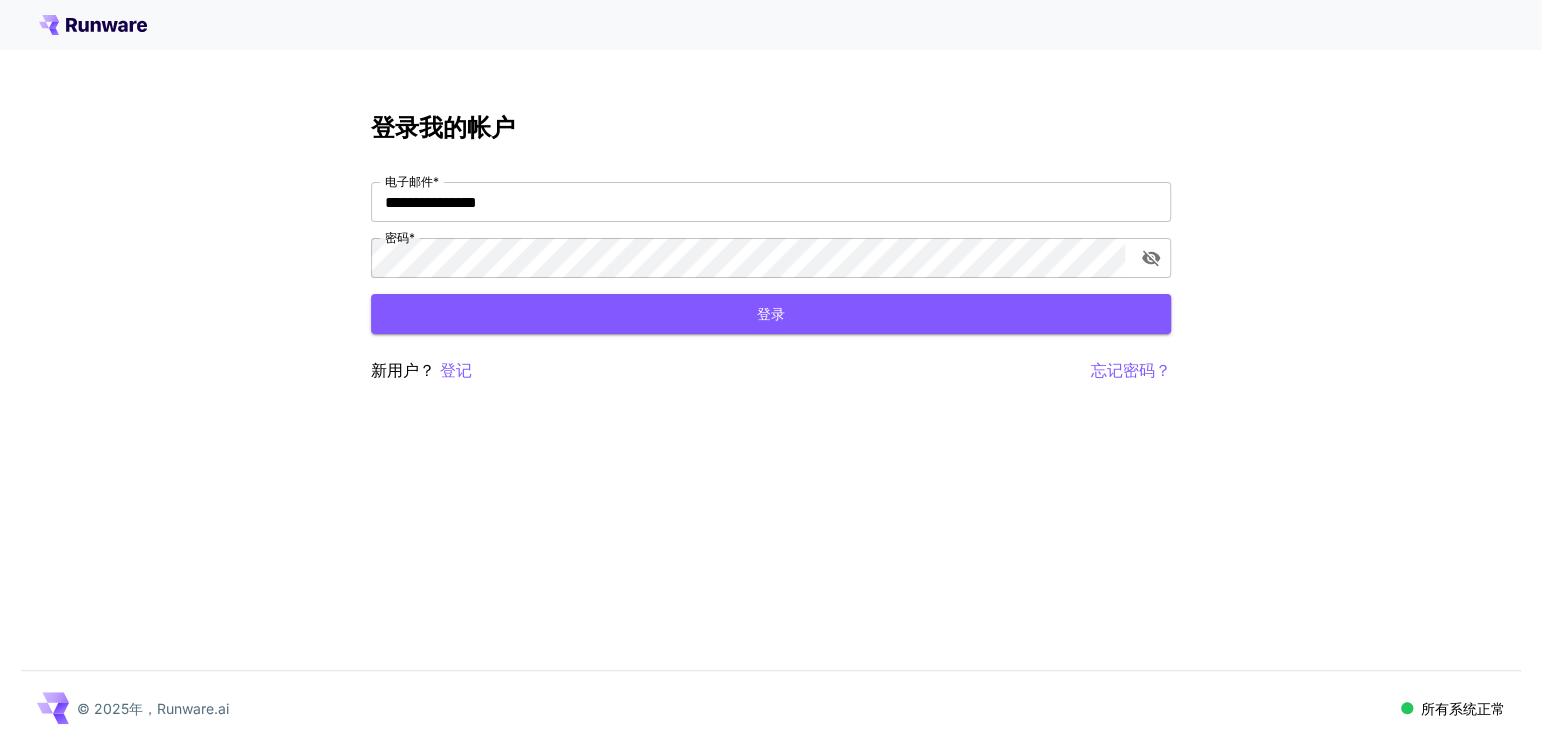click on "**********" at bounding box center [771, 372] 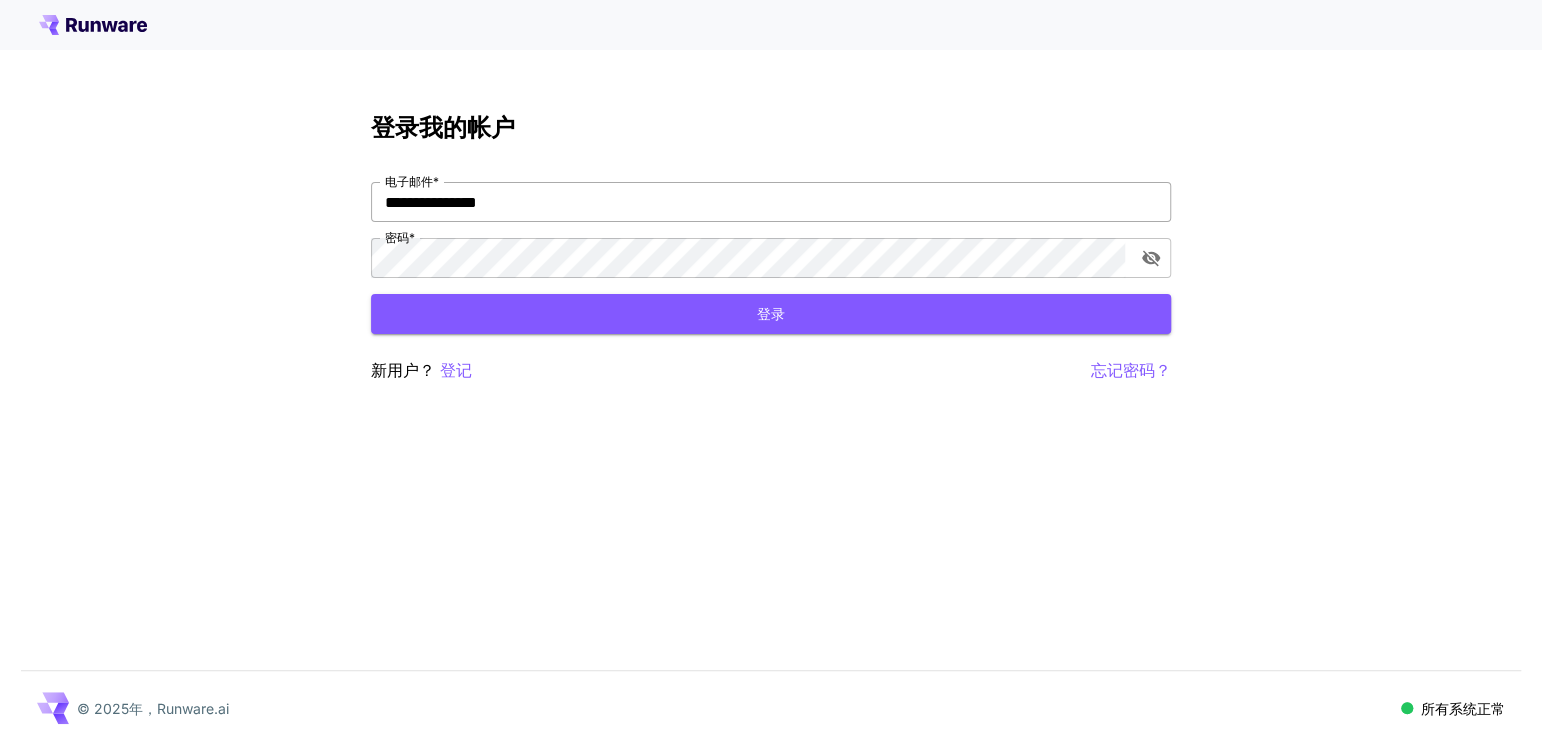 click on "**********" at bounding box center [771, 202] 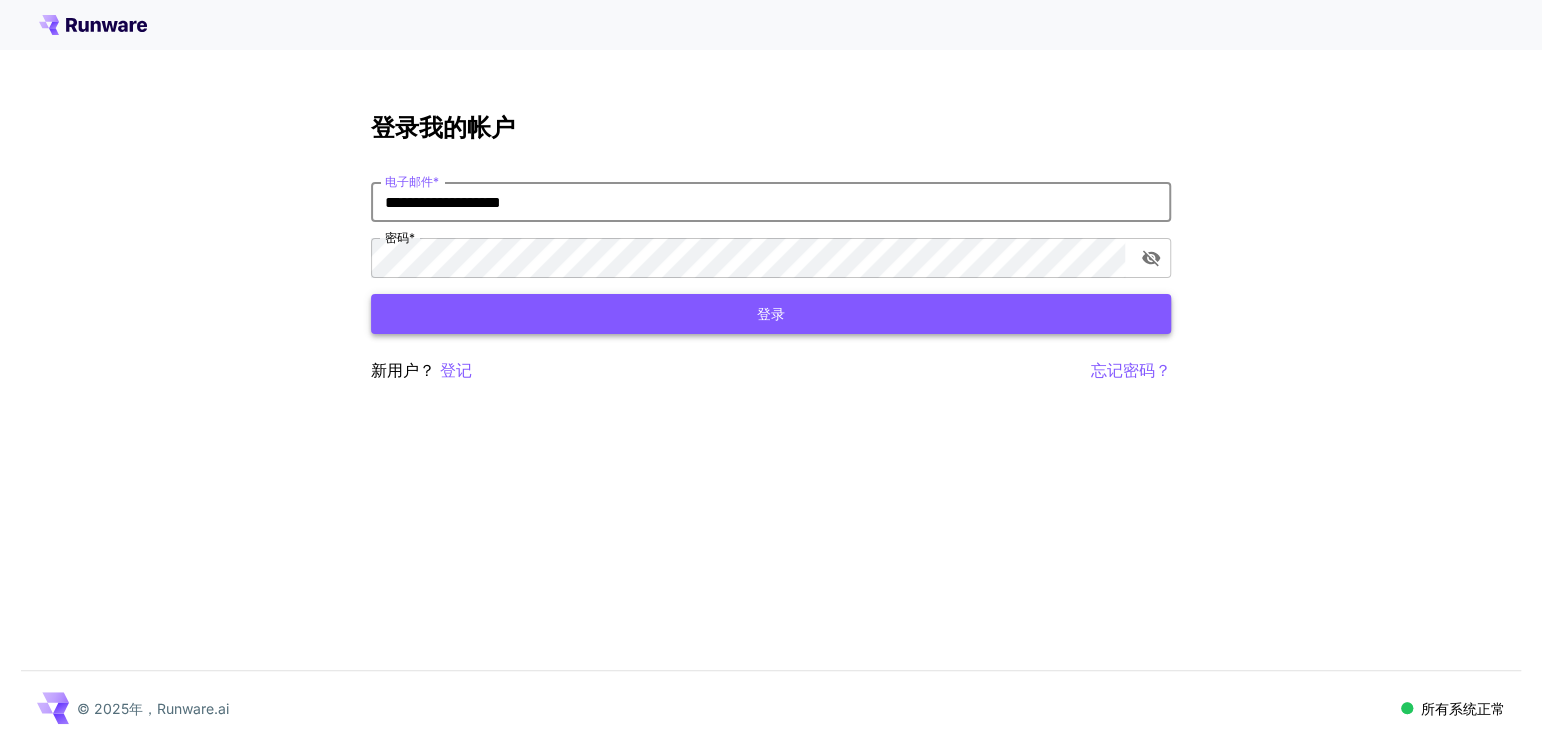 type on "**********" 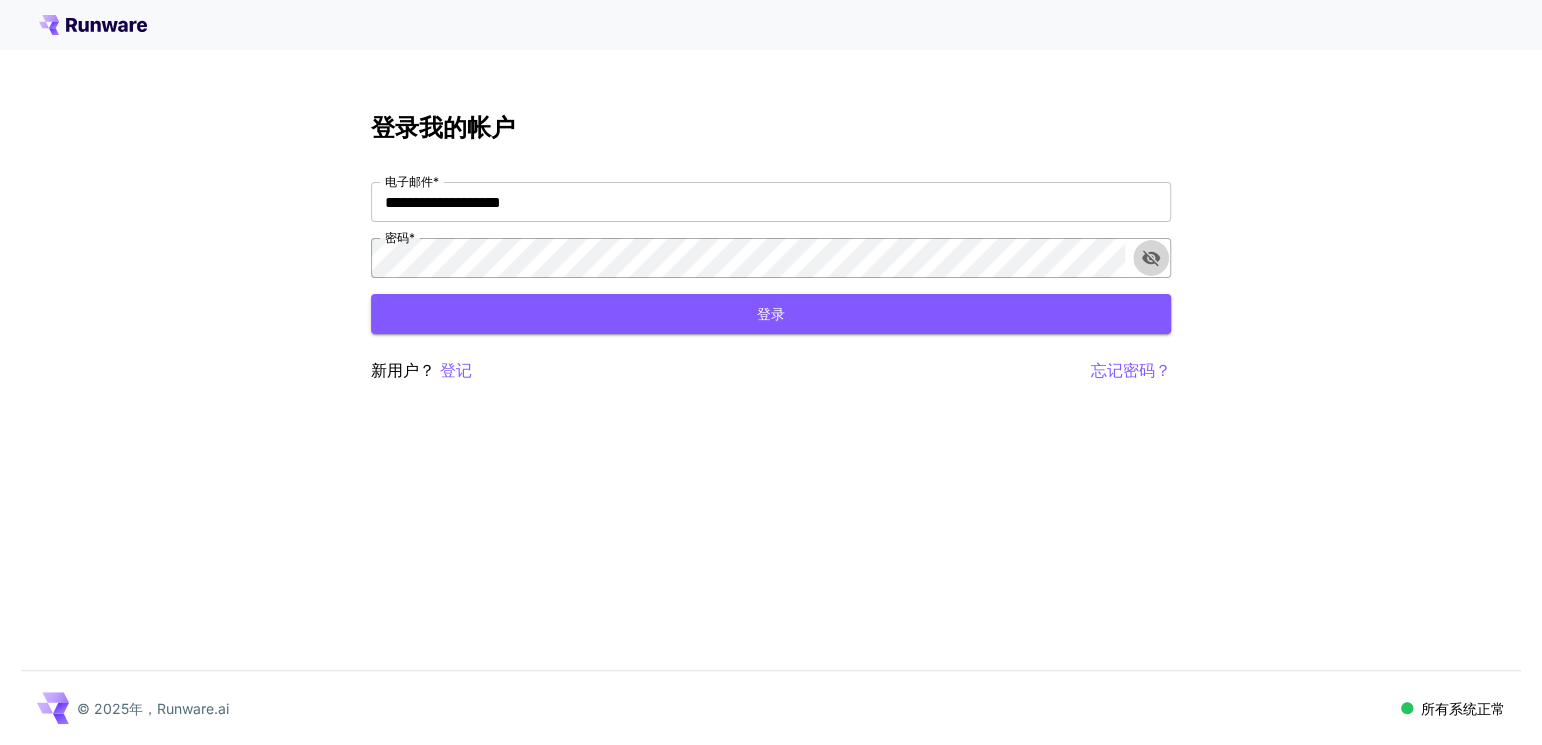 click 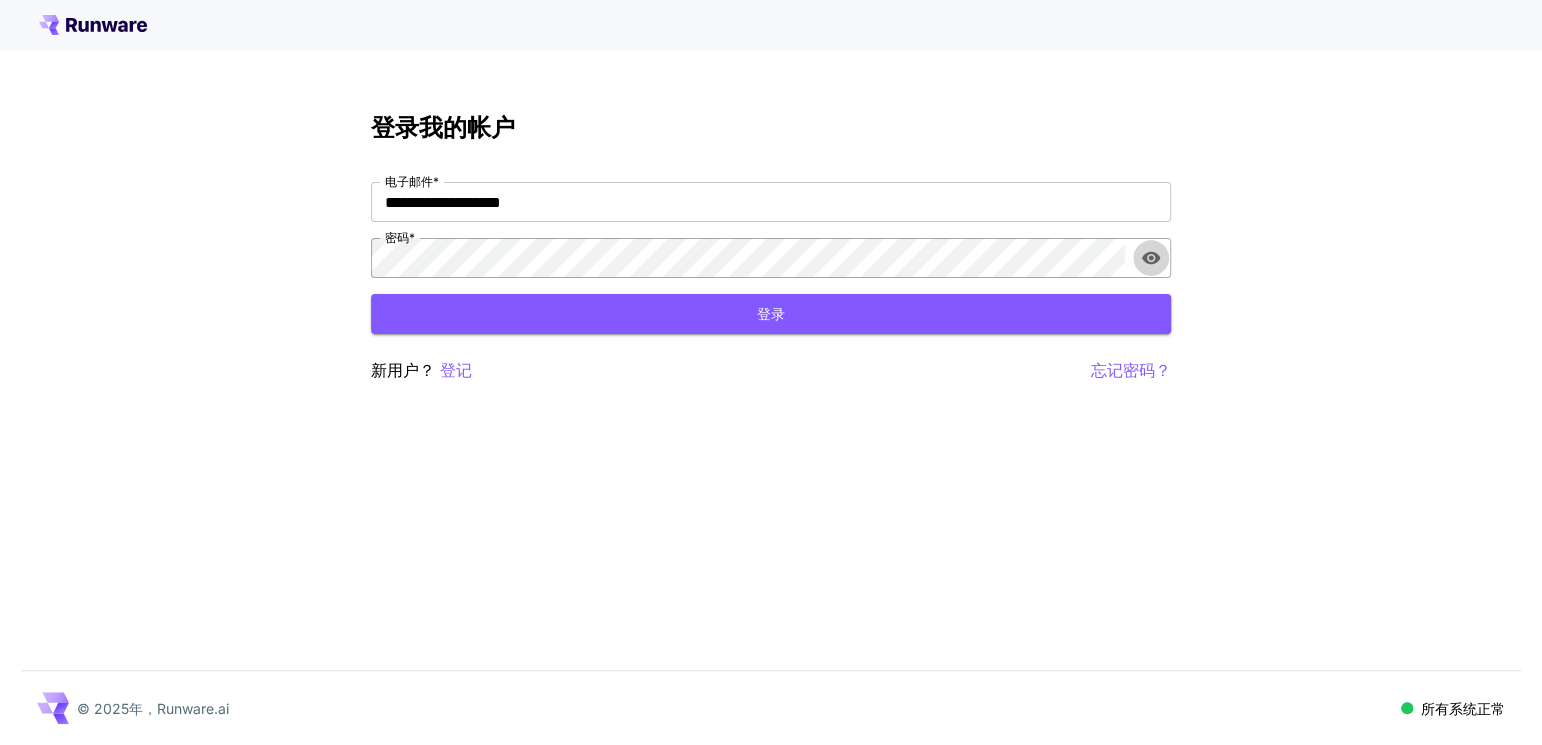 click 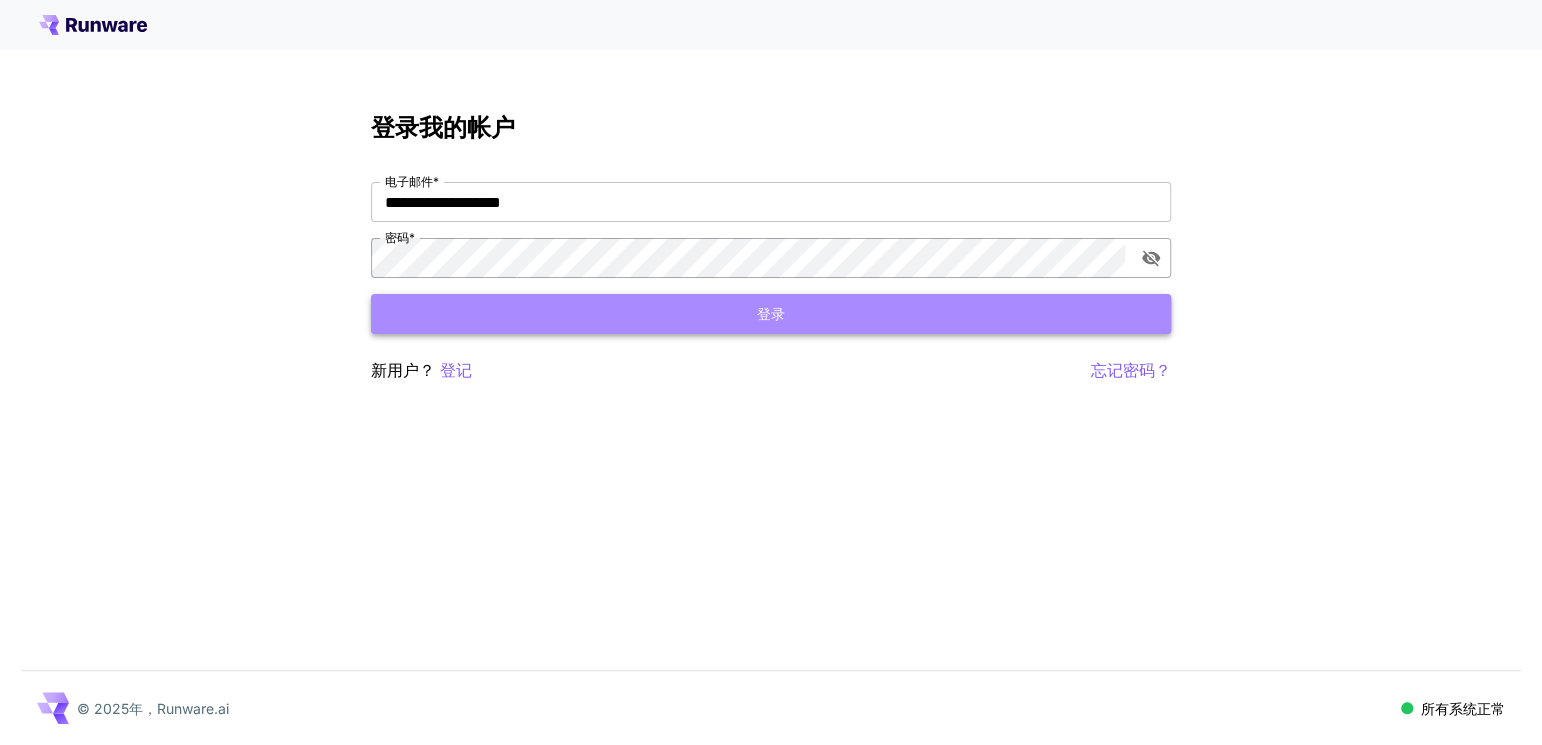 click on "登录" at bounding box center [771, 314] 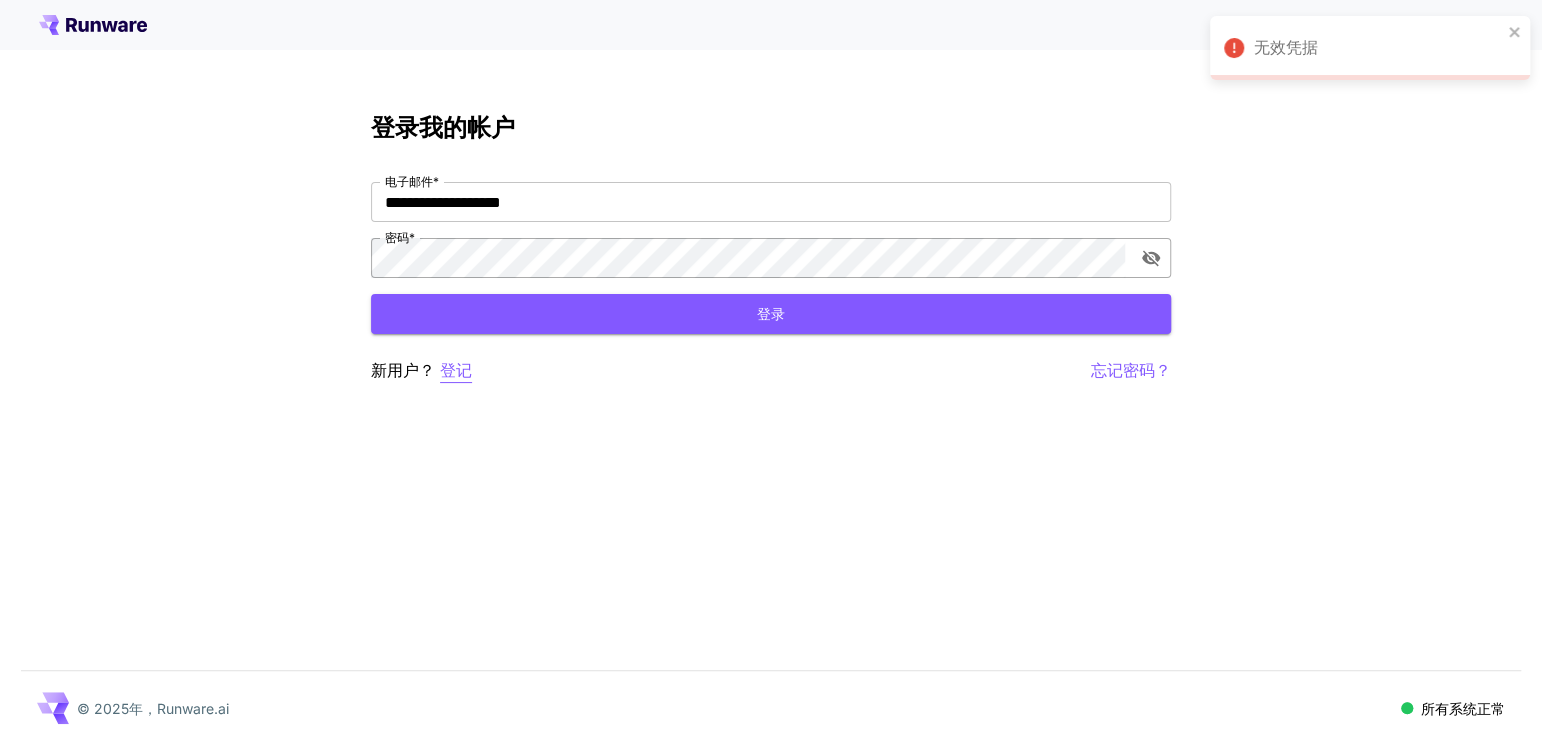 click on "登记" at bounding box center [456, 370] 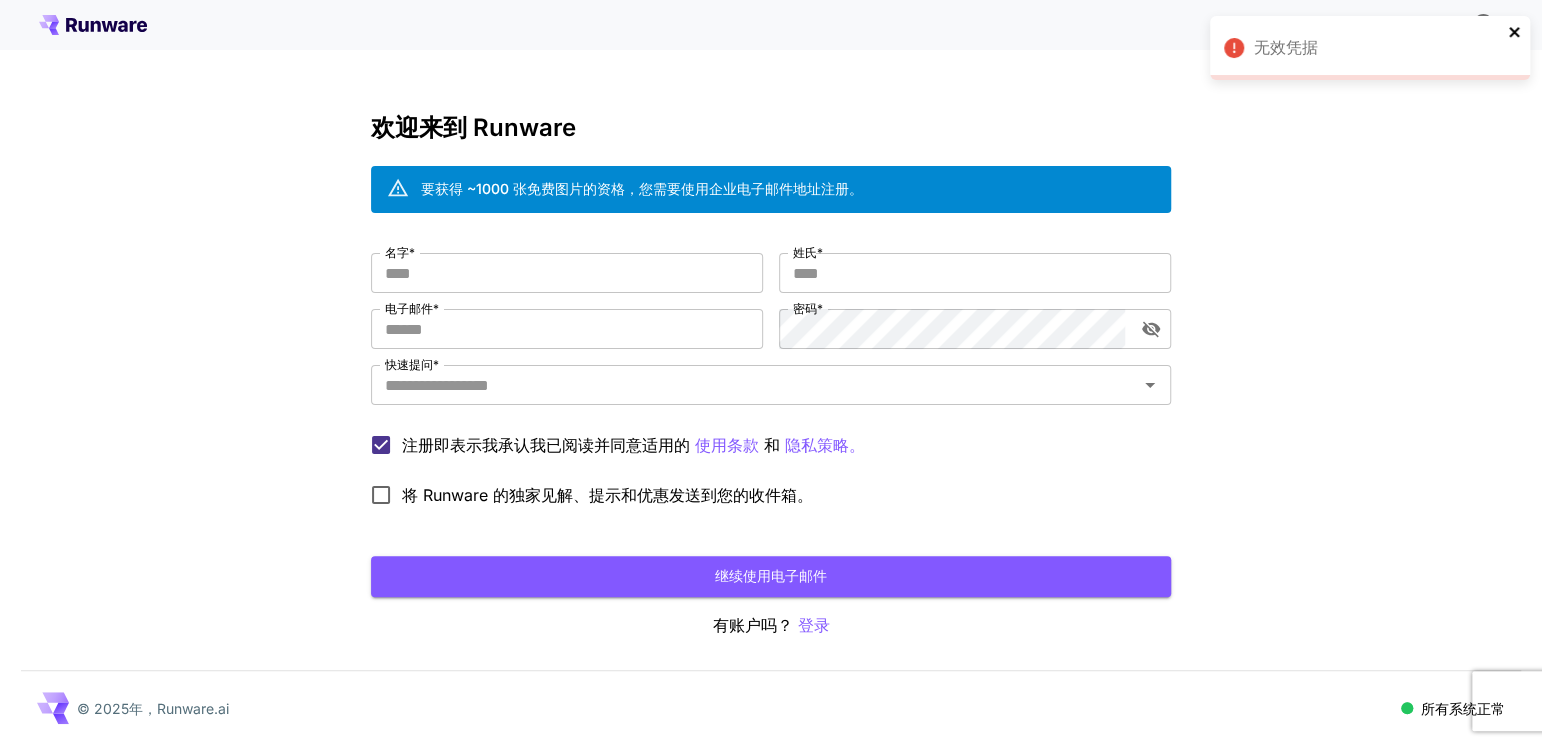 click 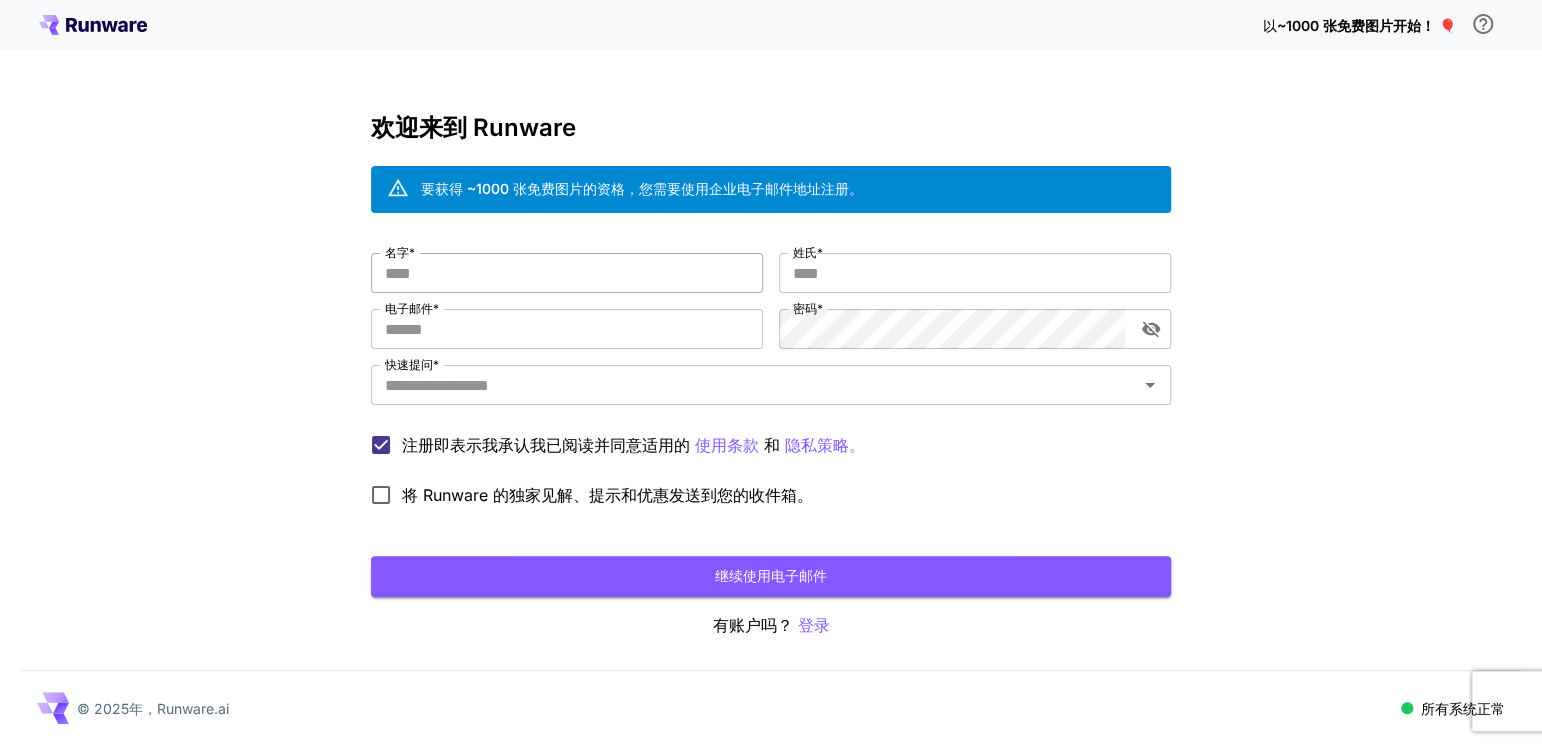 click on "名字  *" at bounding box center [567, 273] 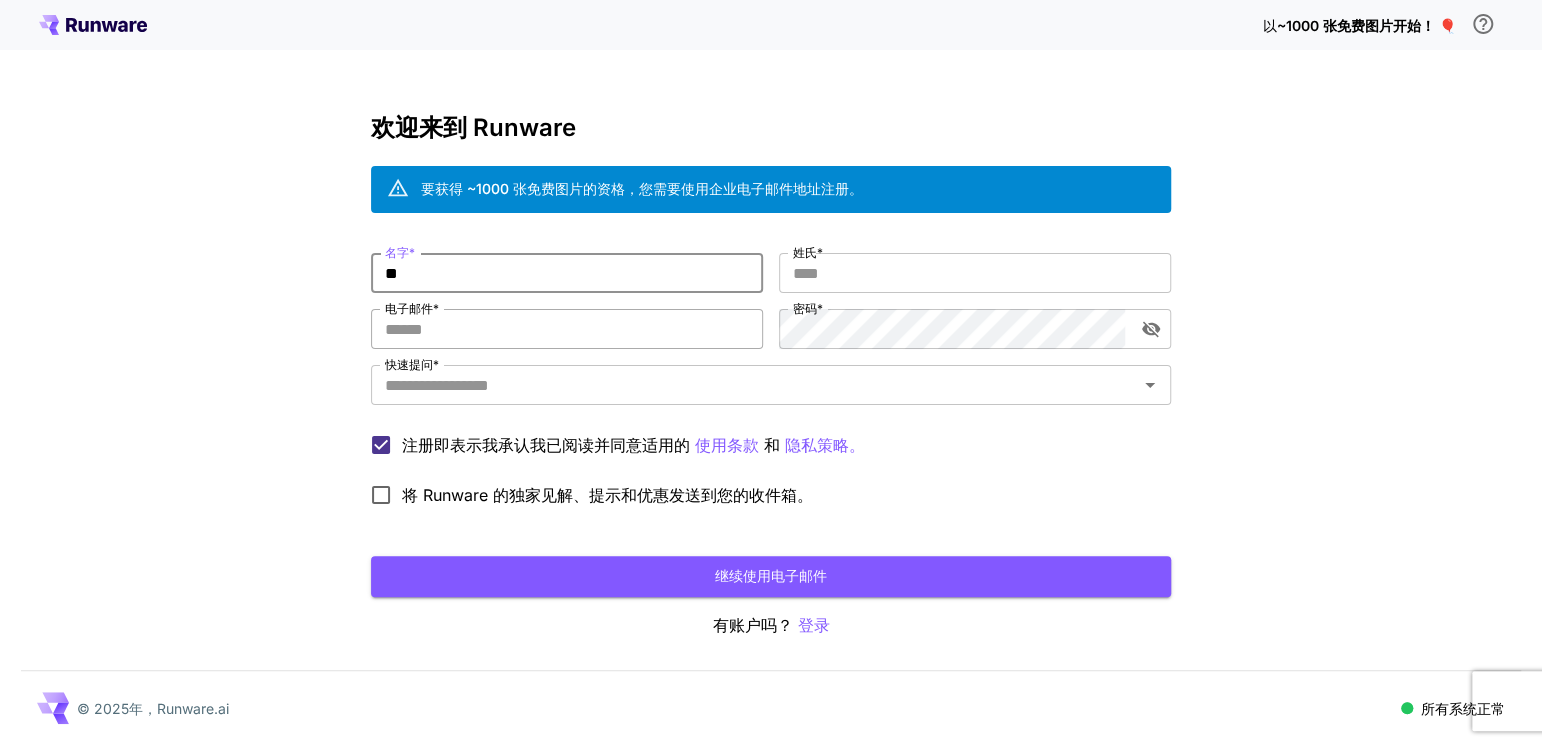 type on "**" 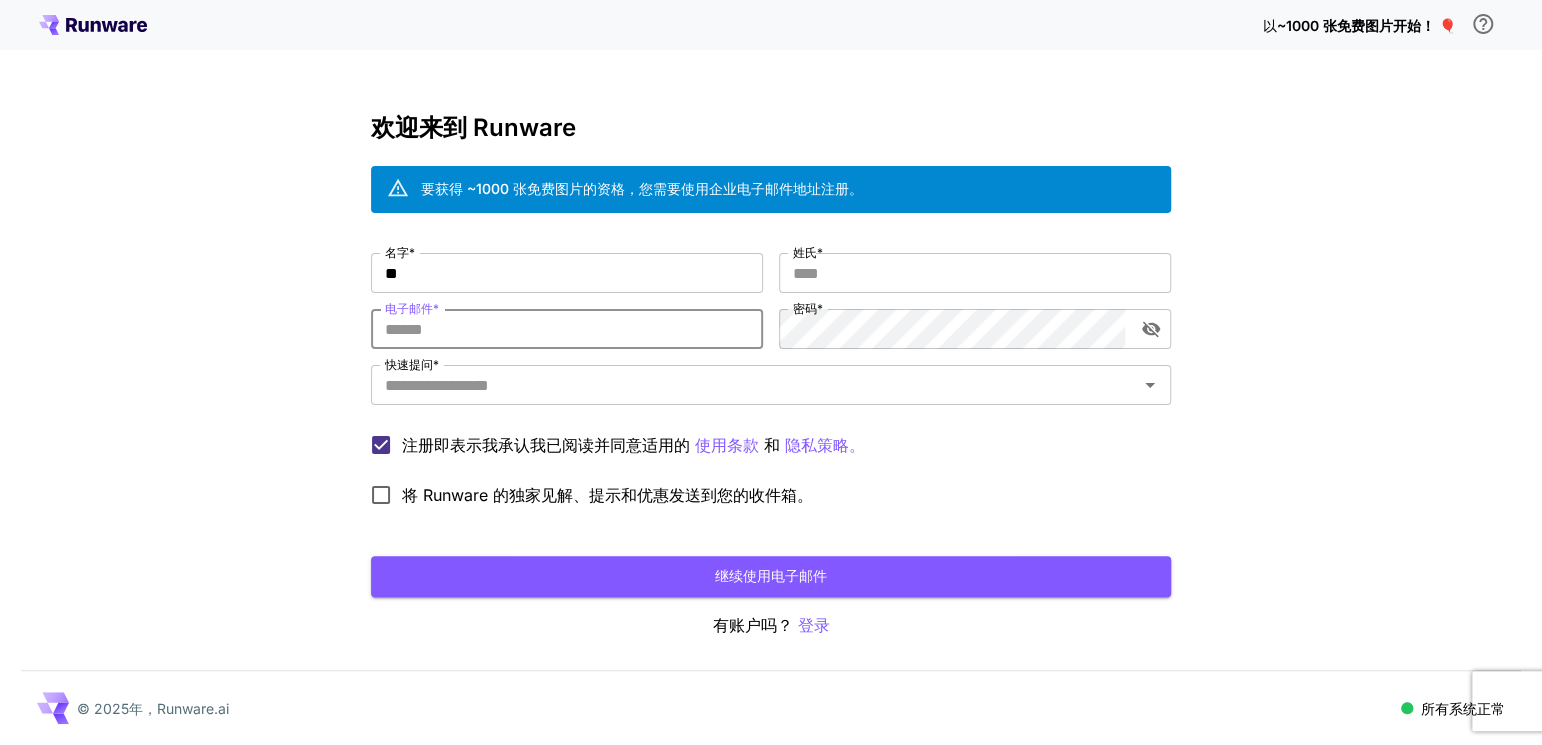 type on "**********" 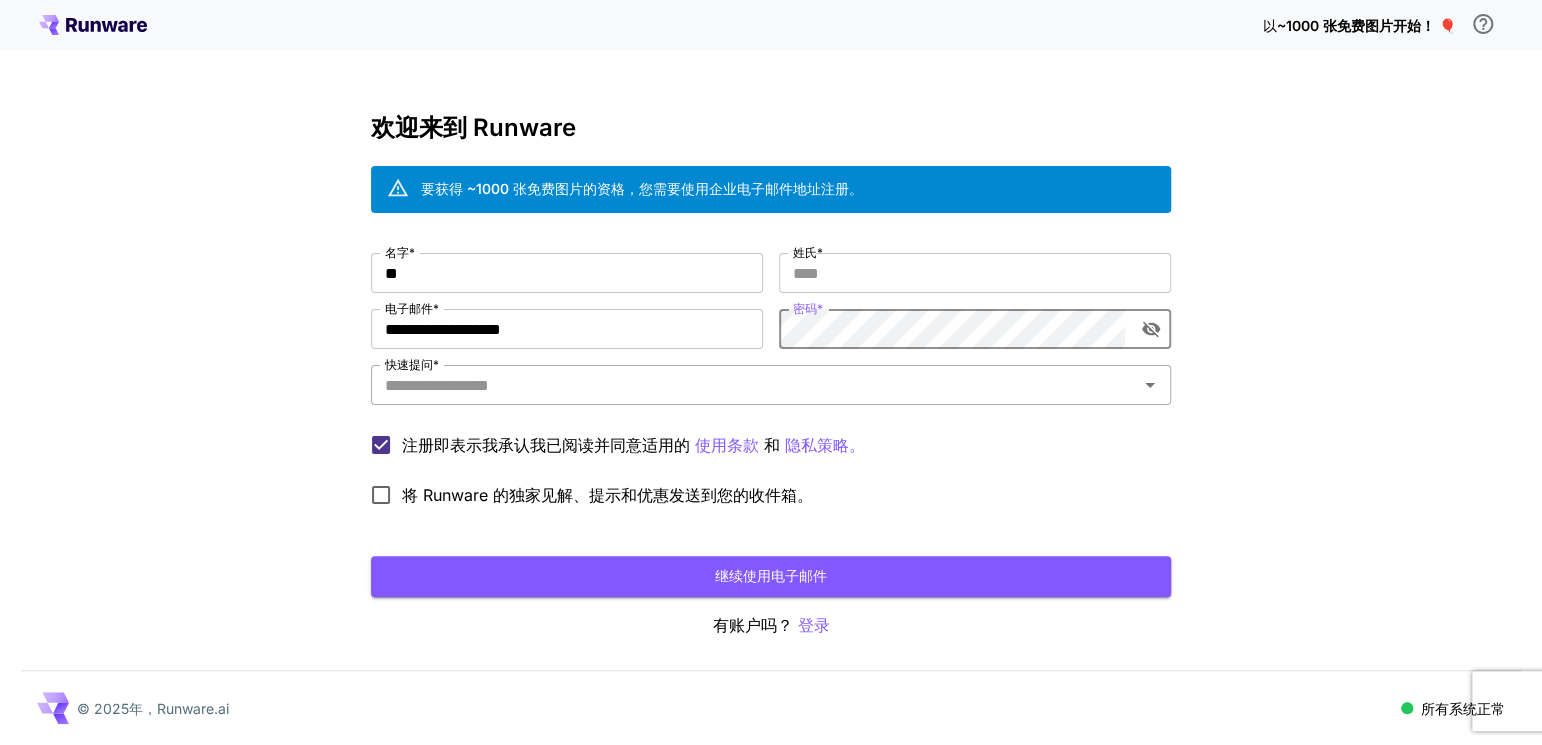 click on "快速提问  *" at bounding box center [754, 385] 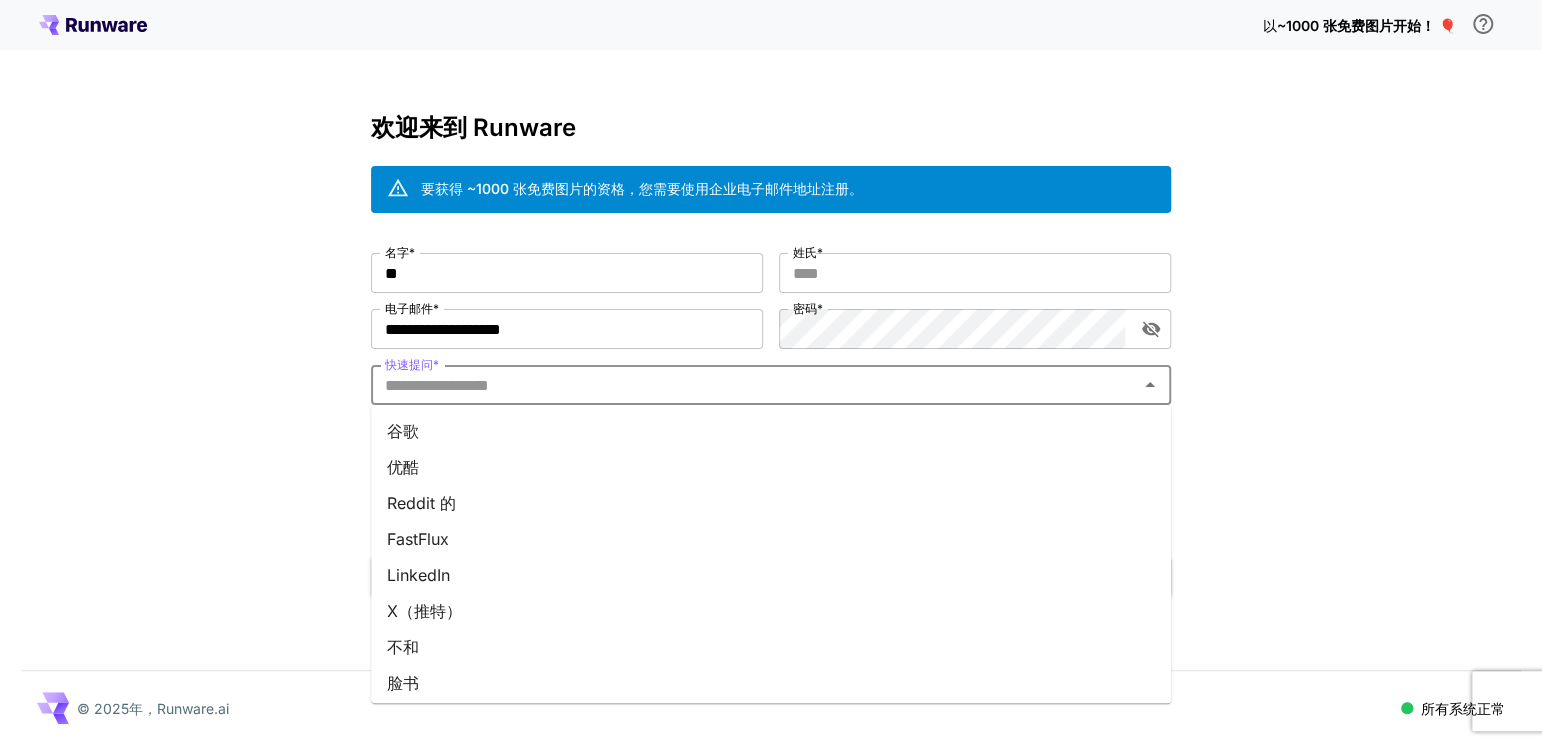 click on "谷歌" at bounding box center [771, 431] 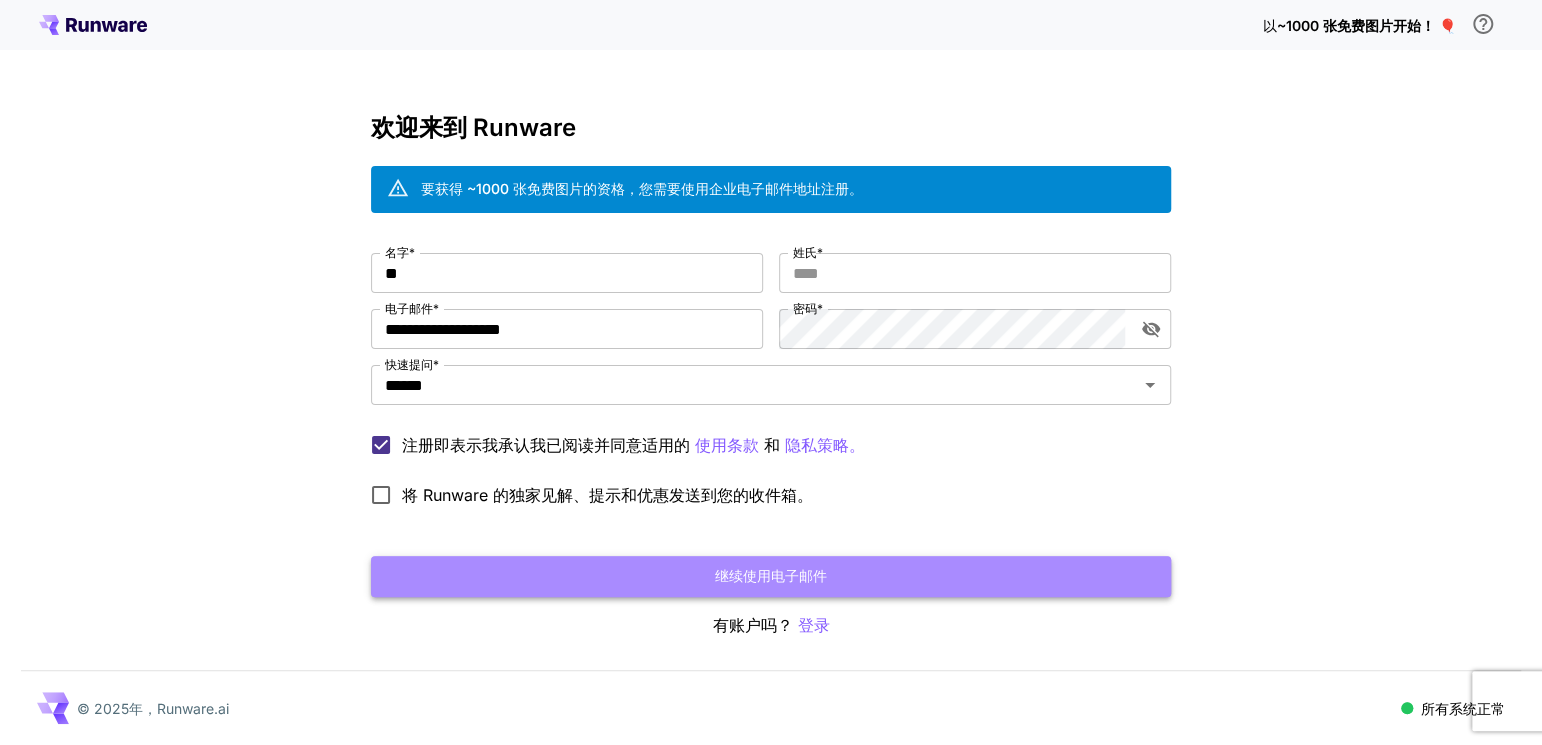 click on "继续使用电子邮件" at bounding box center (771, 576) 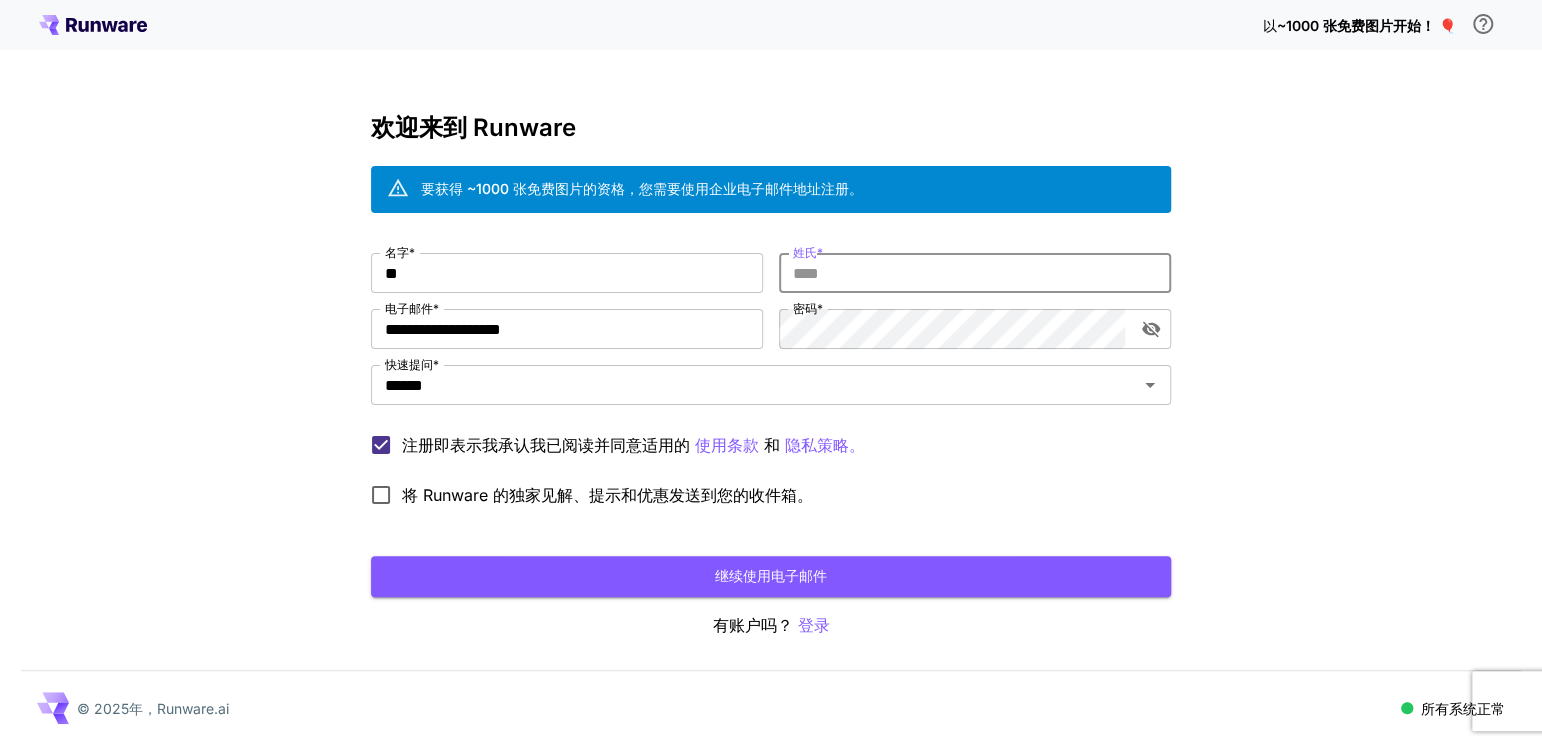 click on "姓氏  *" at bounding box center (975, 273) 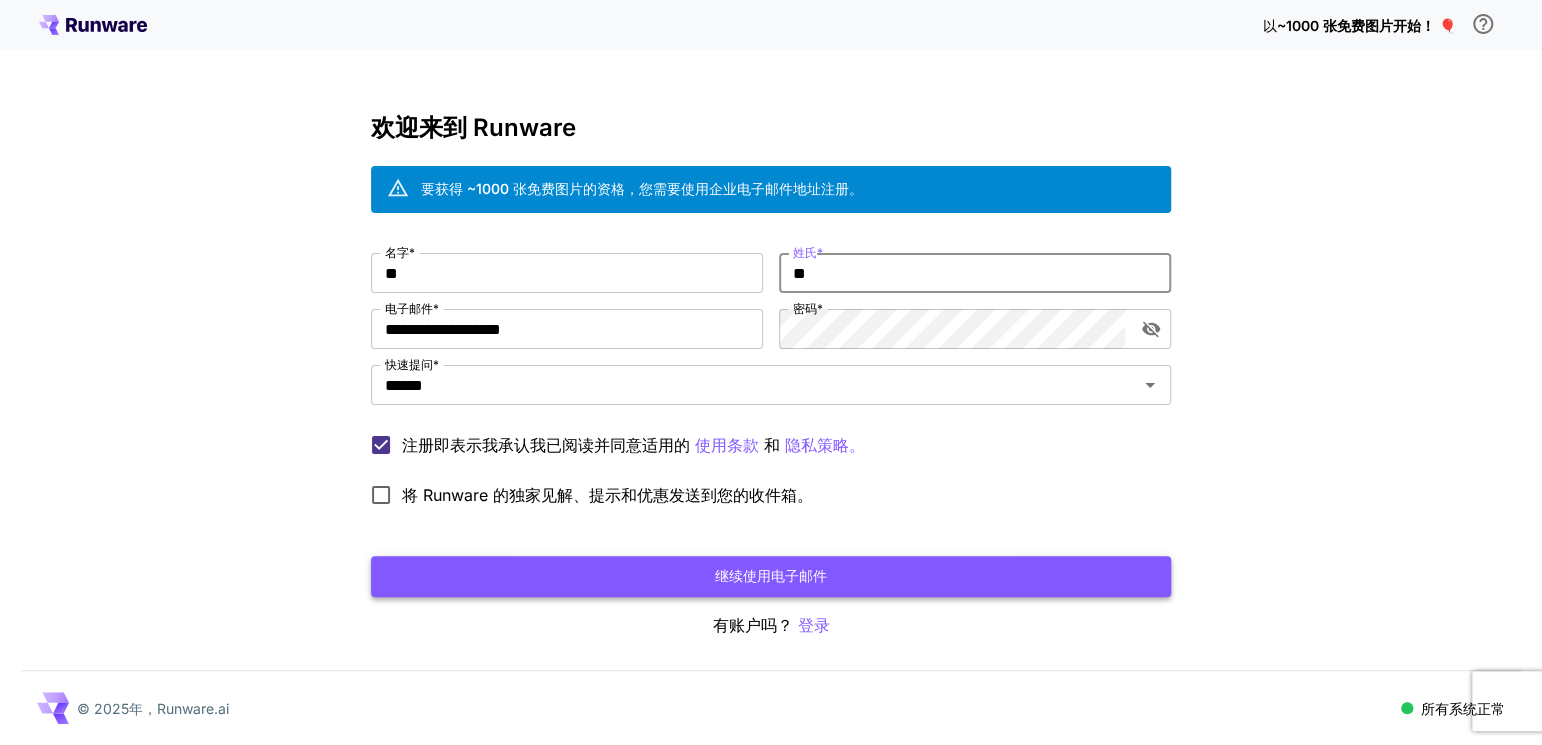 type on "**" 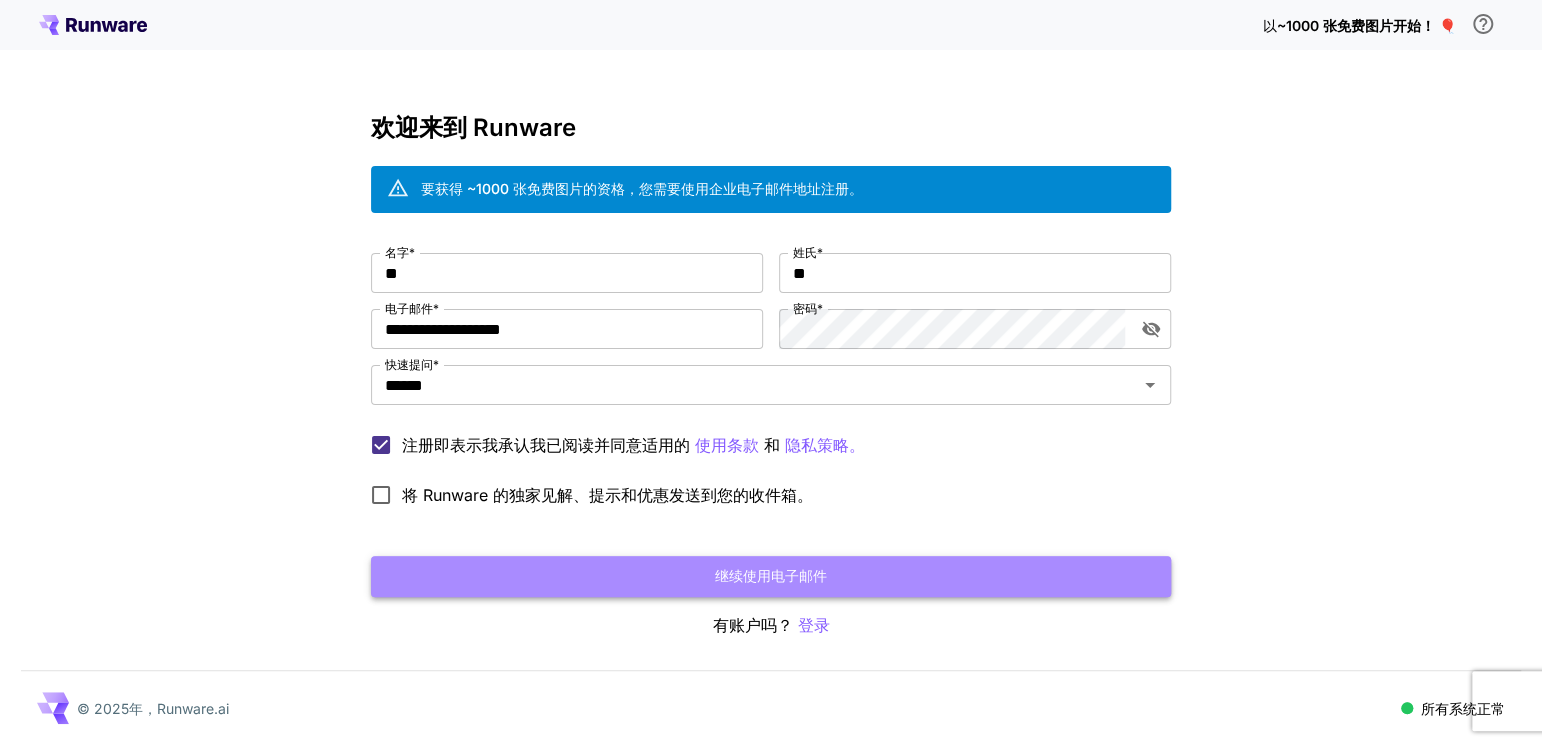 click on "继续使用电子邮件" at bounding box center [771, 576] 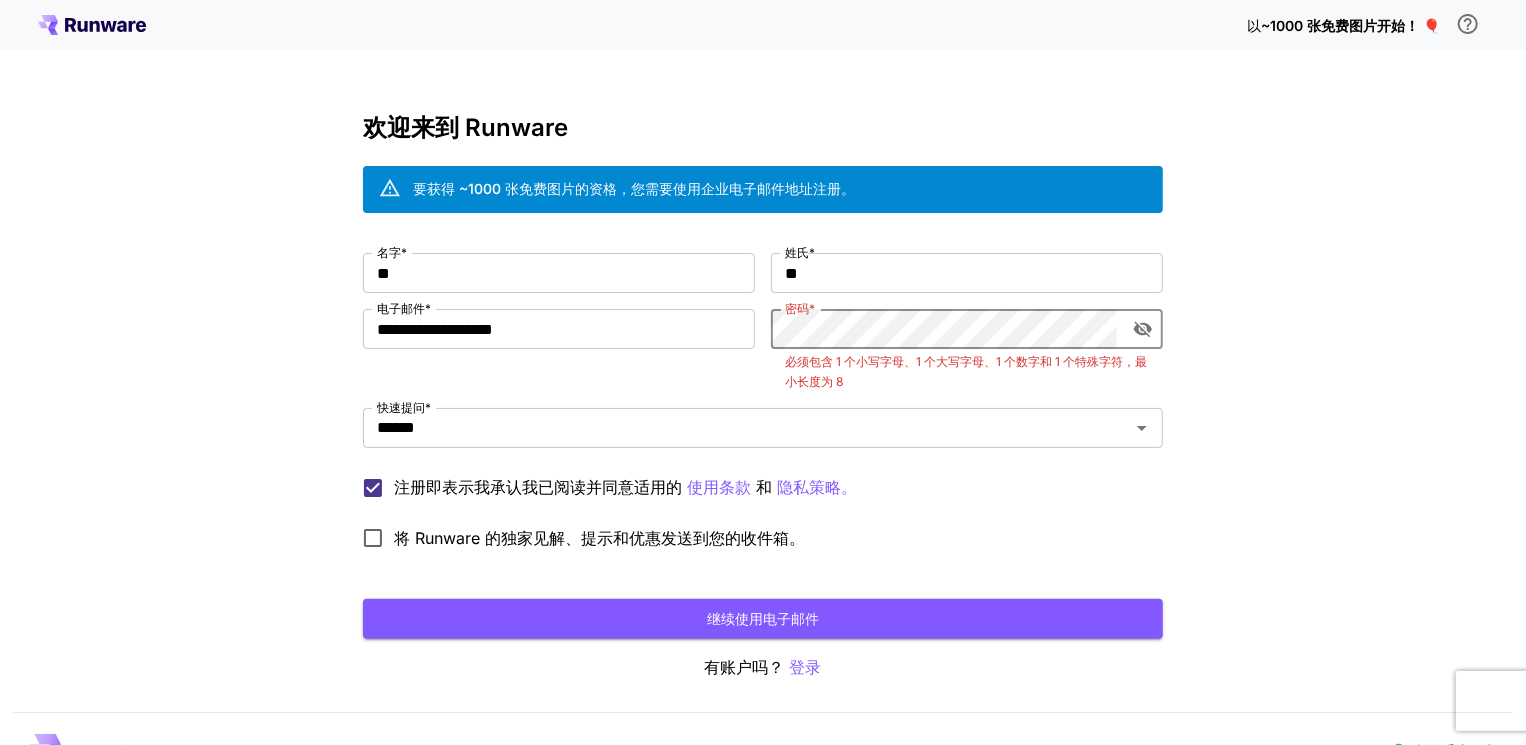 click 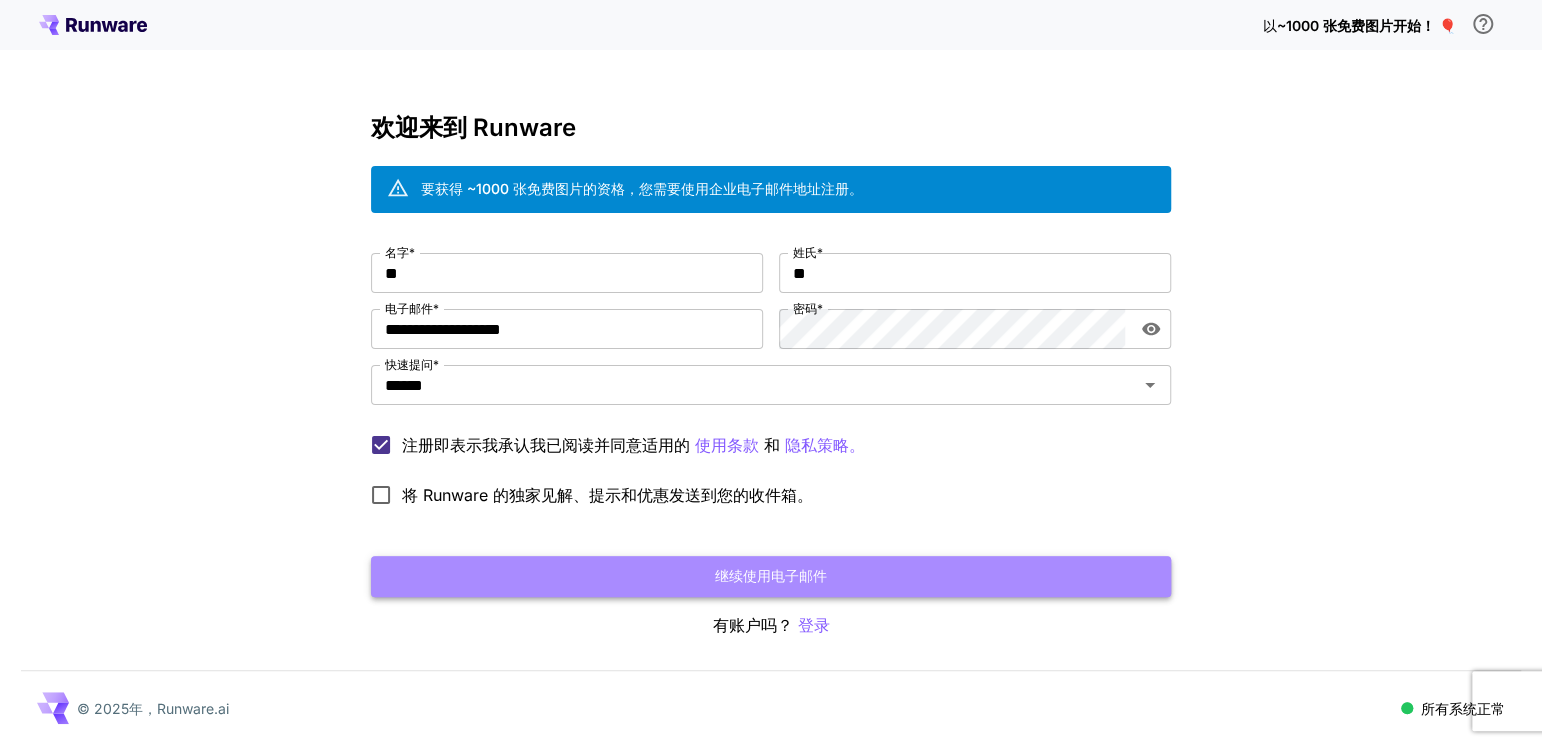 click on "继续使用电子邮件" at bounding box center (771, 576) 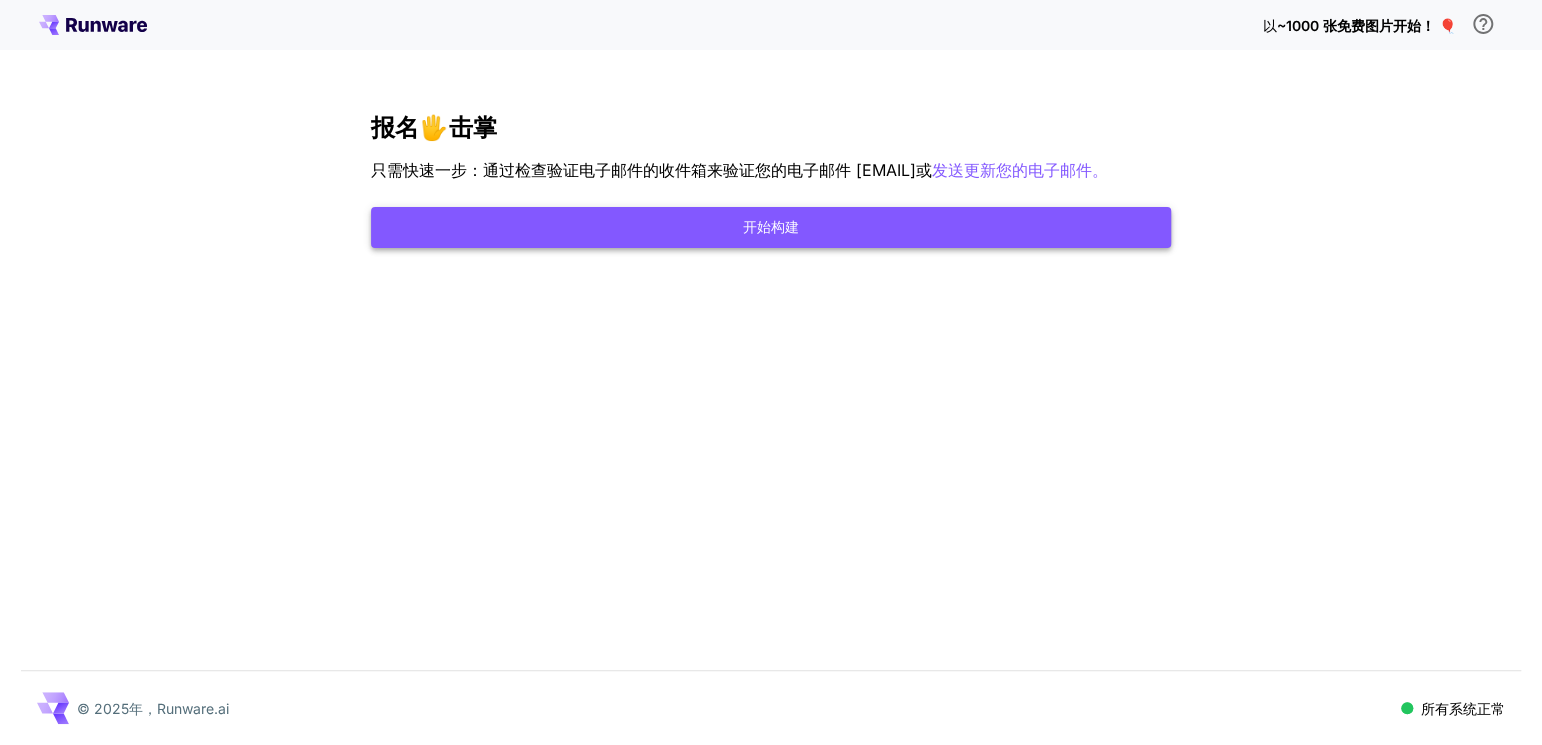 click on "开始构建" at bounding box center (771, 227) 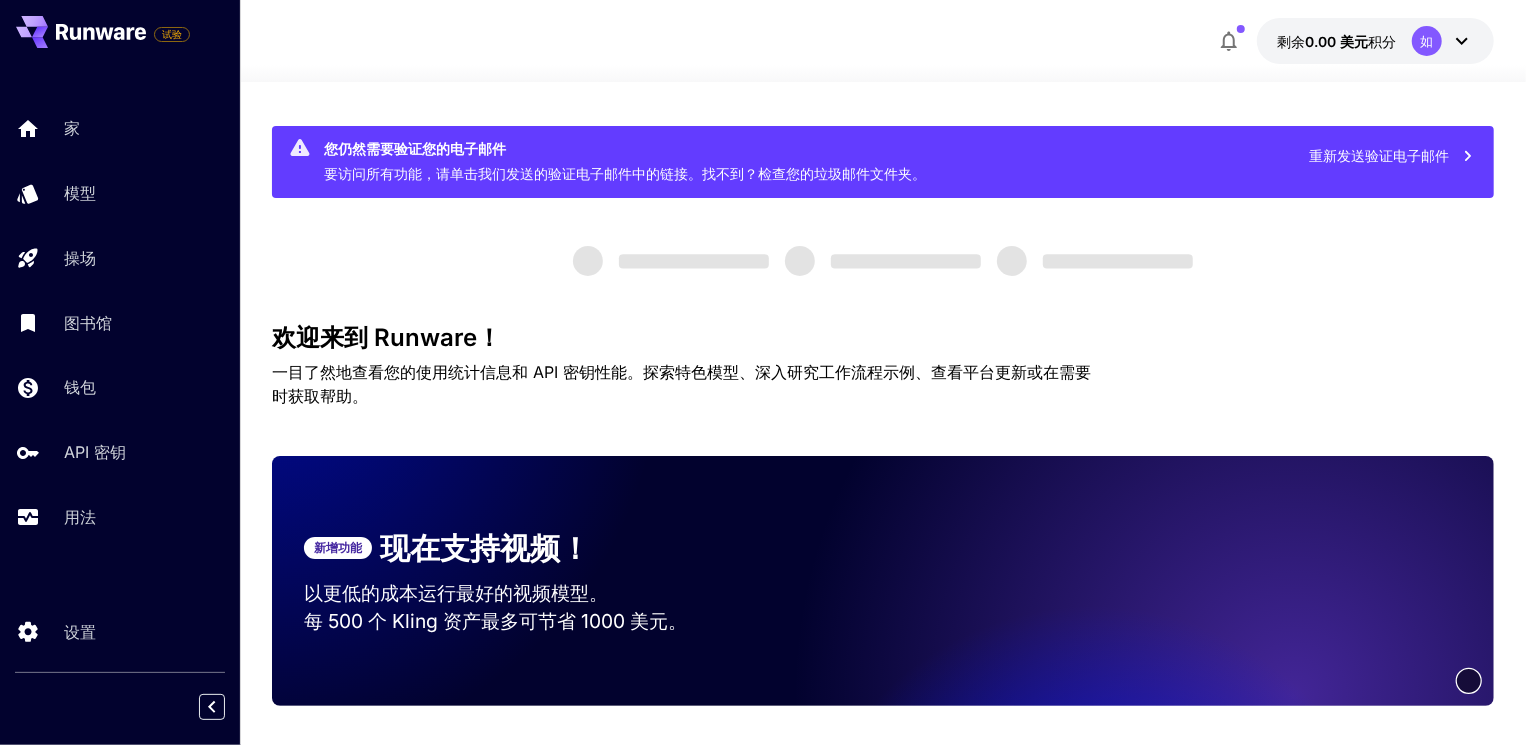 click on "如" at bounding box center (1427, 41) 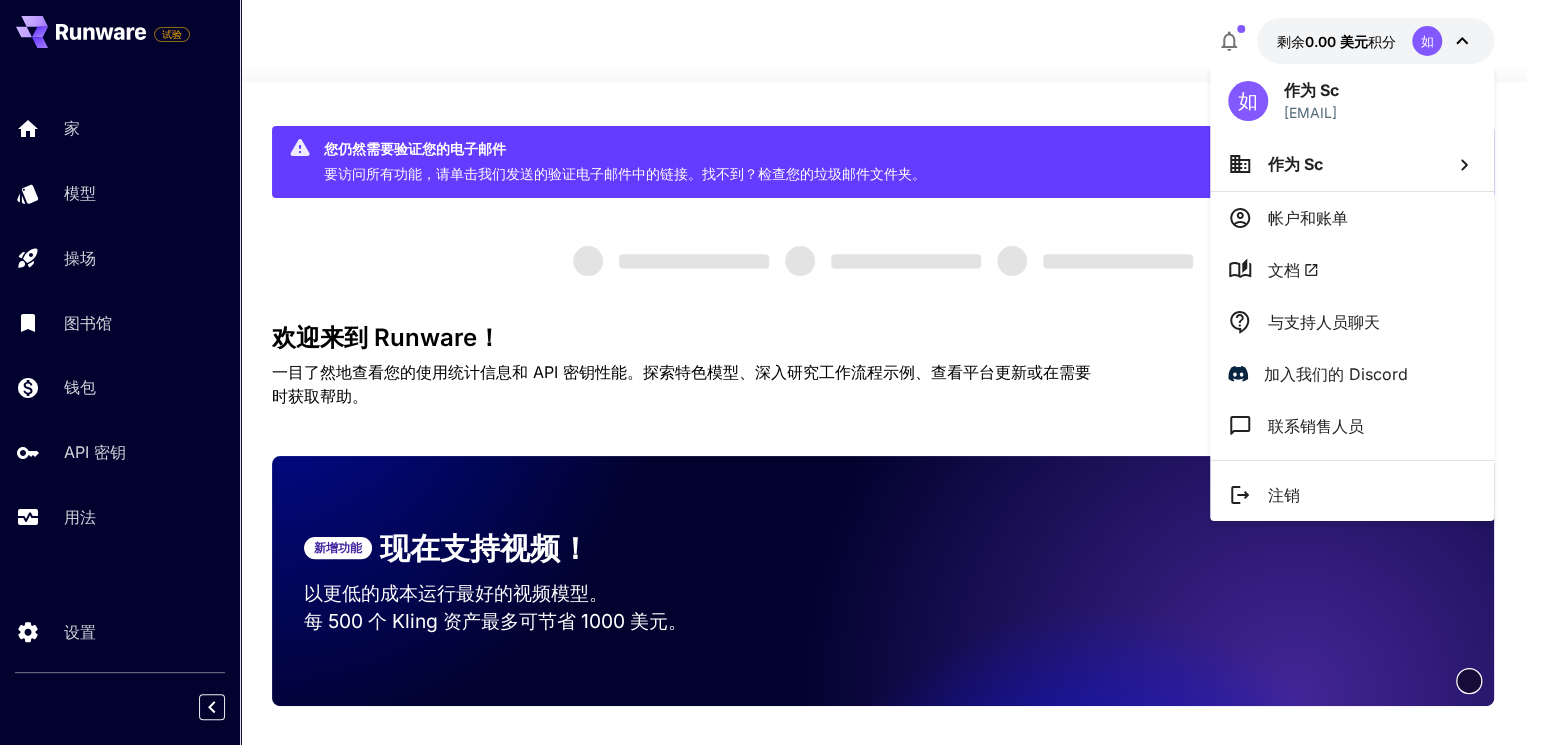 click at bounding box center [771, 372] 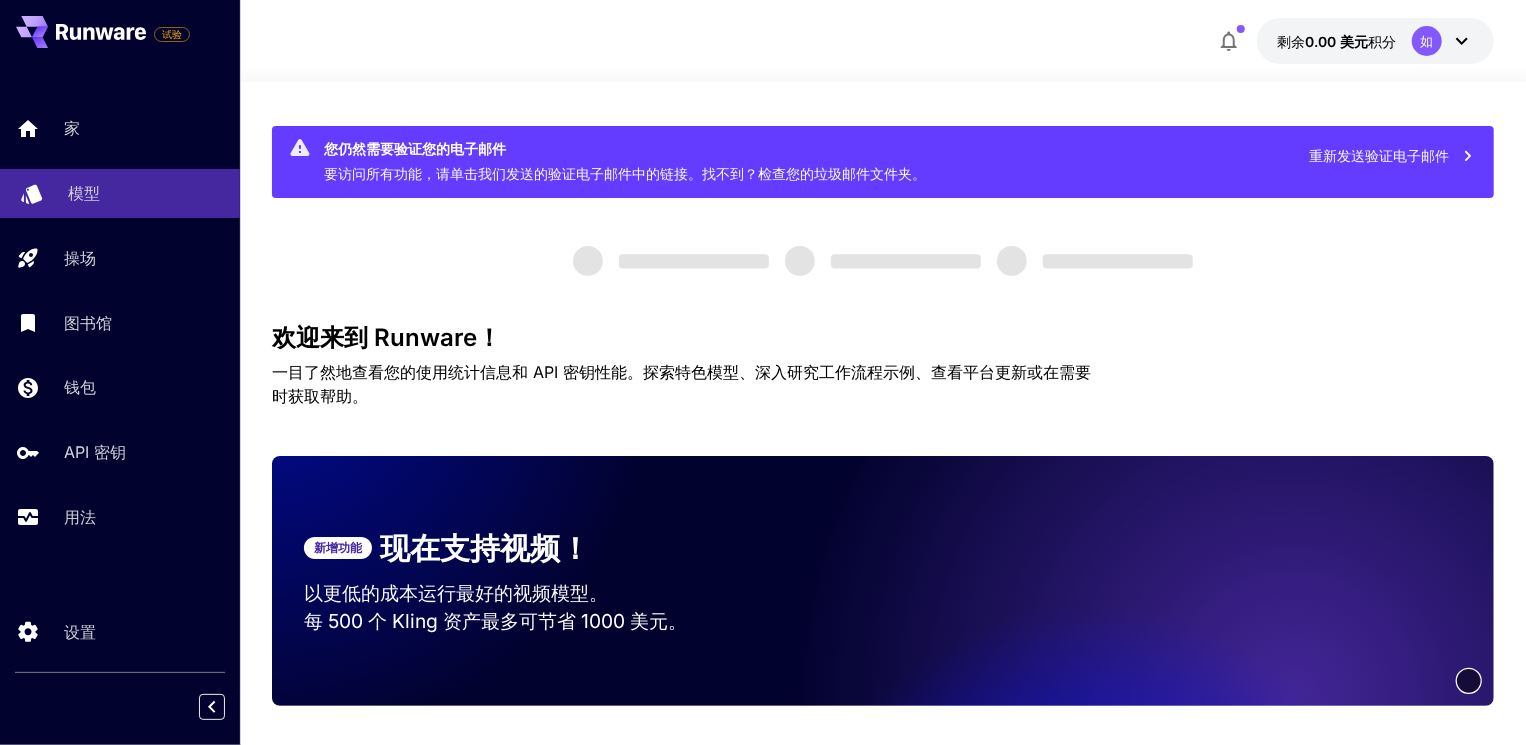 click on "模型" at bounding box center [84, 193] 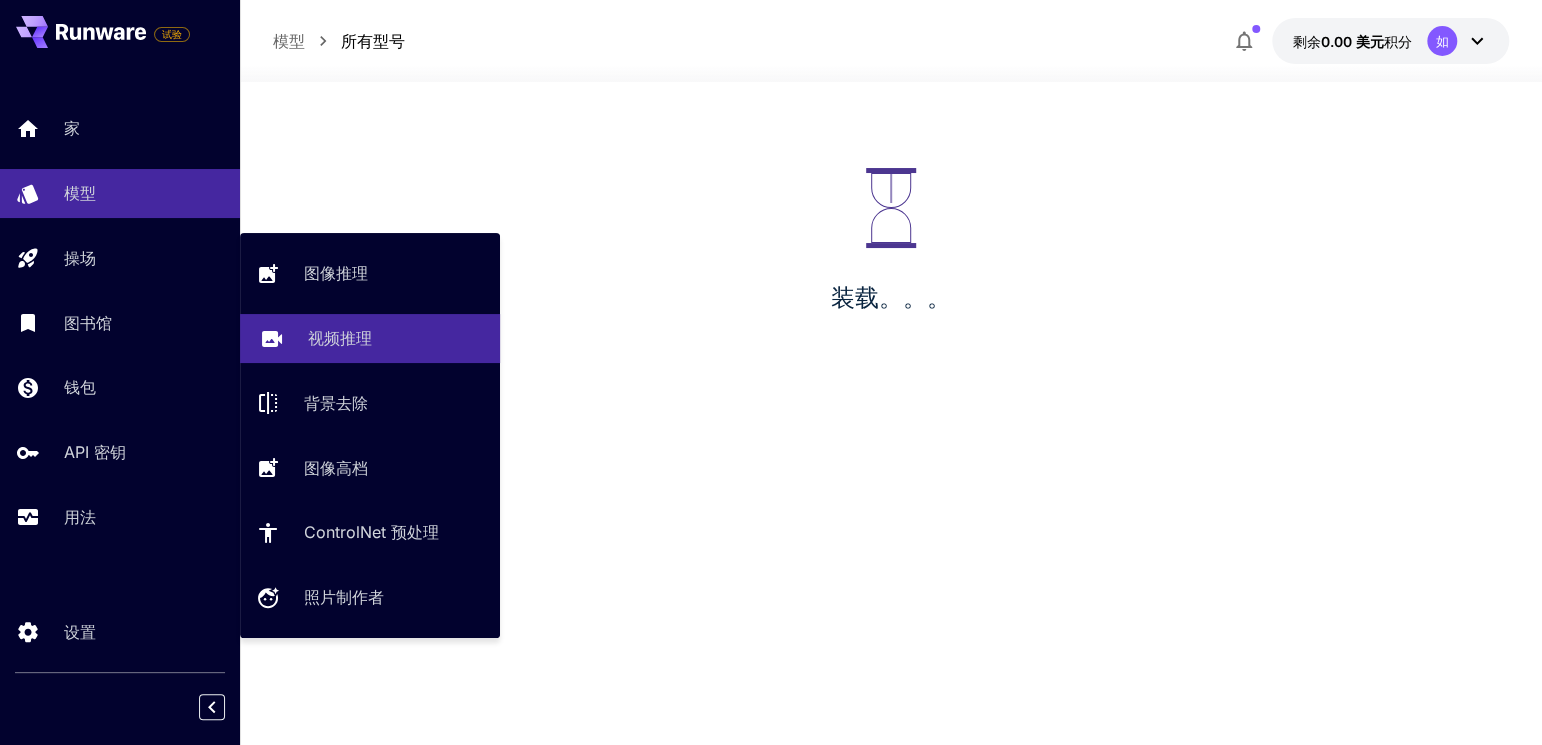 click on "视频推理" at bounding box center (340, 338) 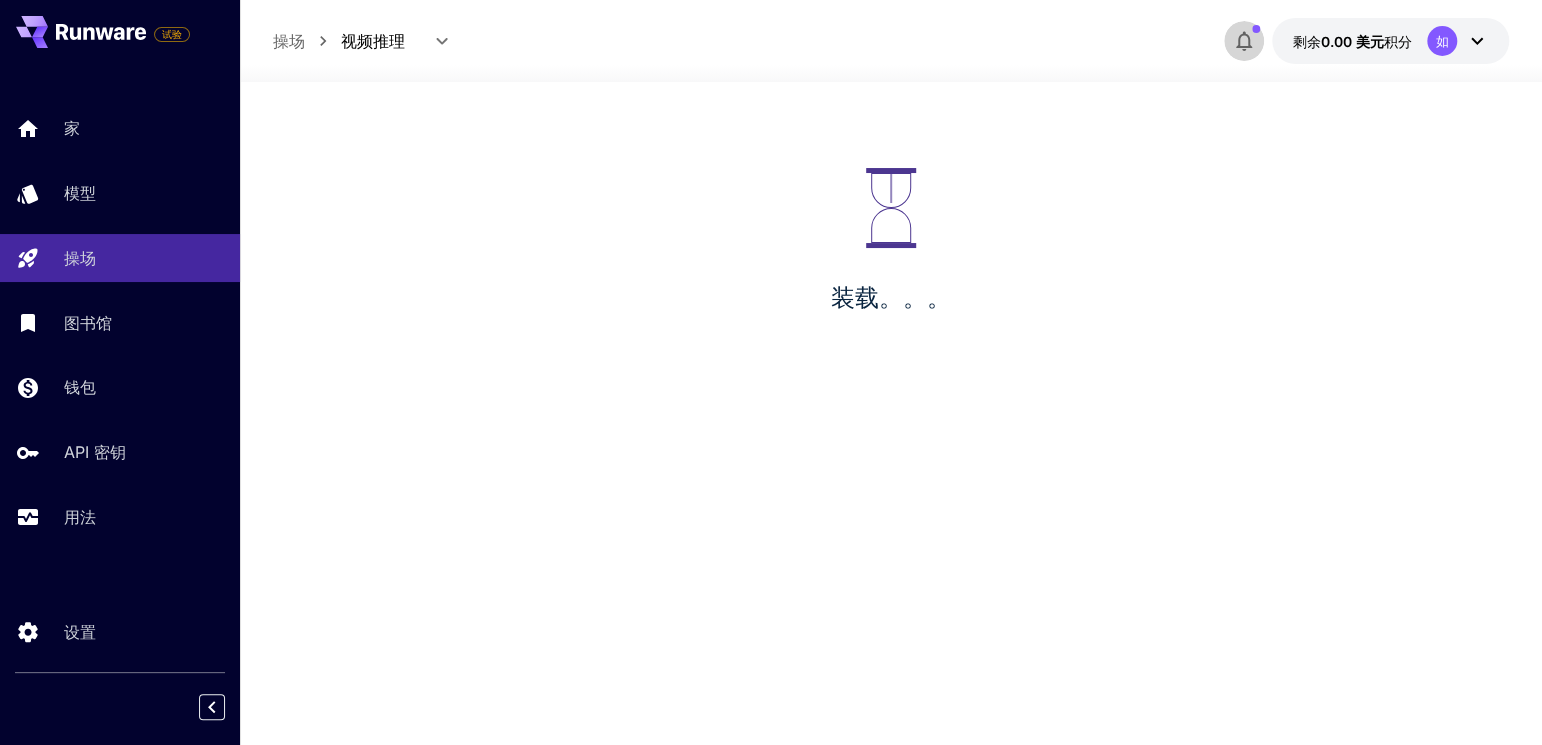 click 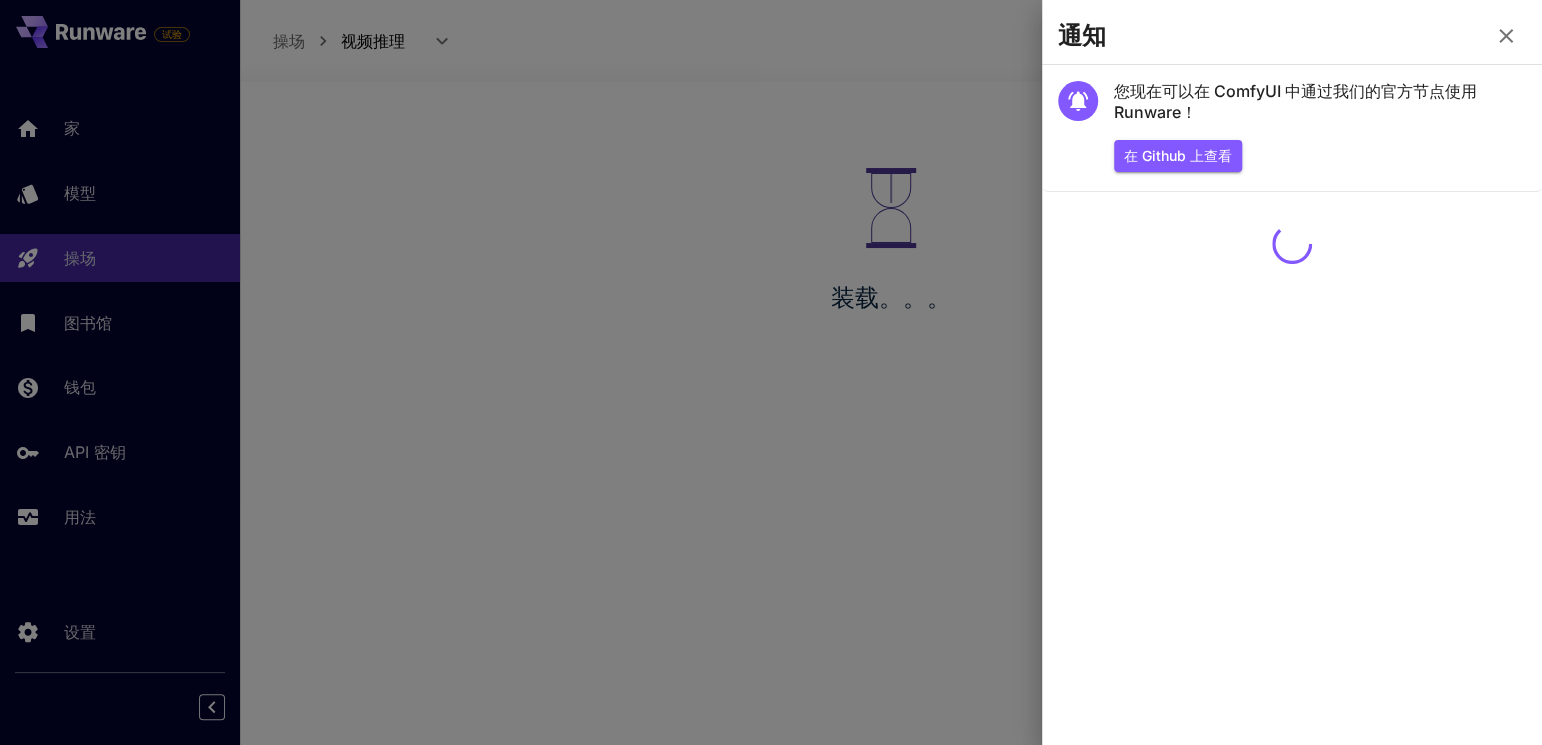 click 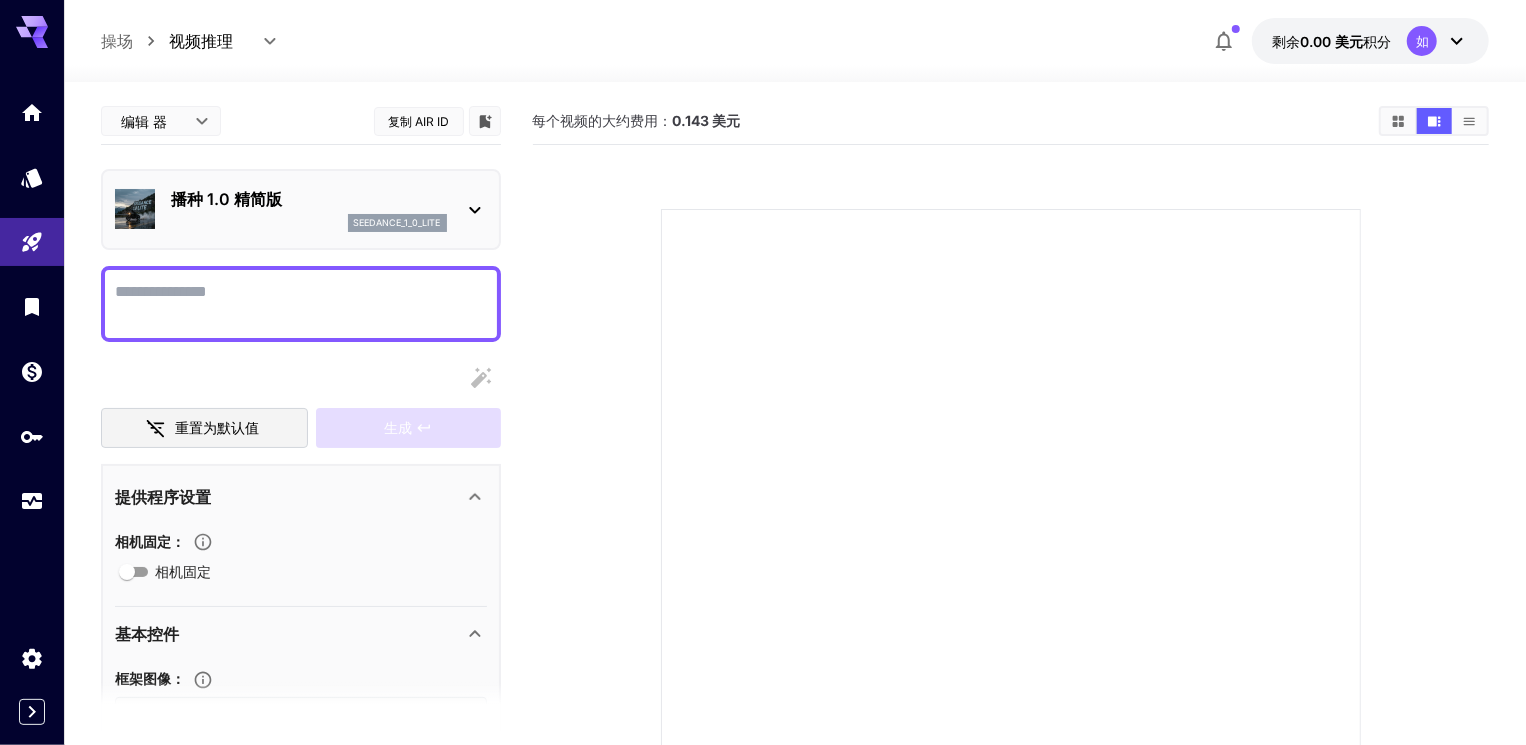 click on "相机固定" at bounding box center (301, 304) 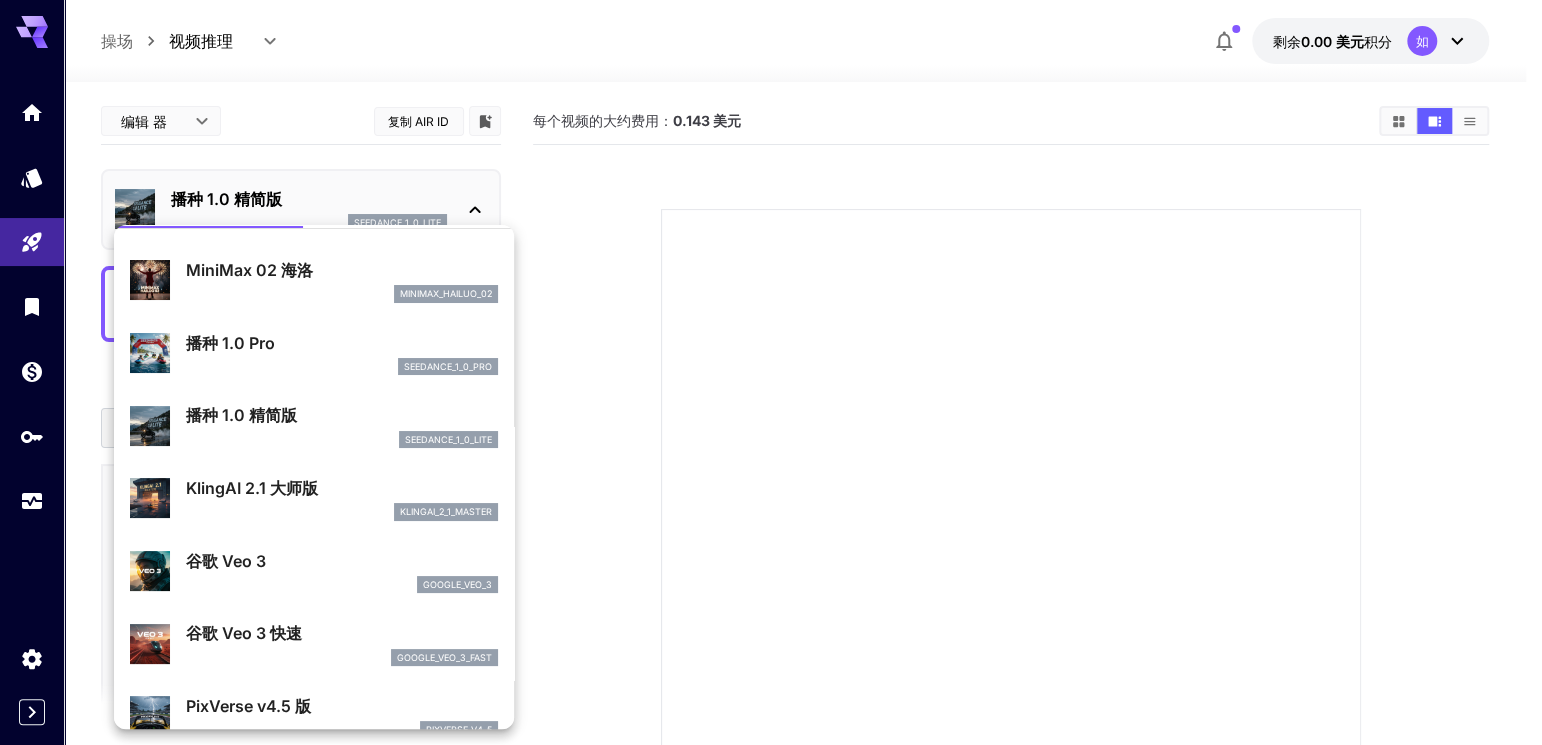 scroll, scrollTop: 100, scrollLeft: 0, axis: vertical 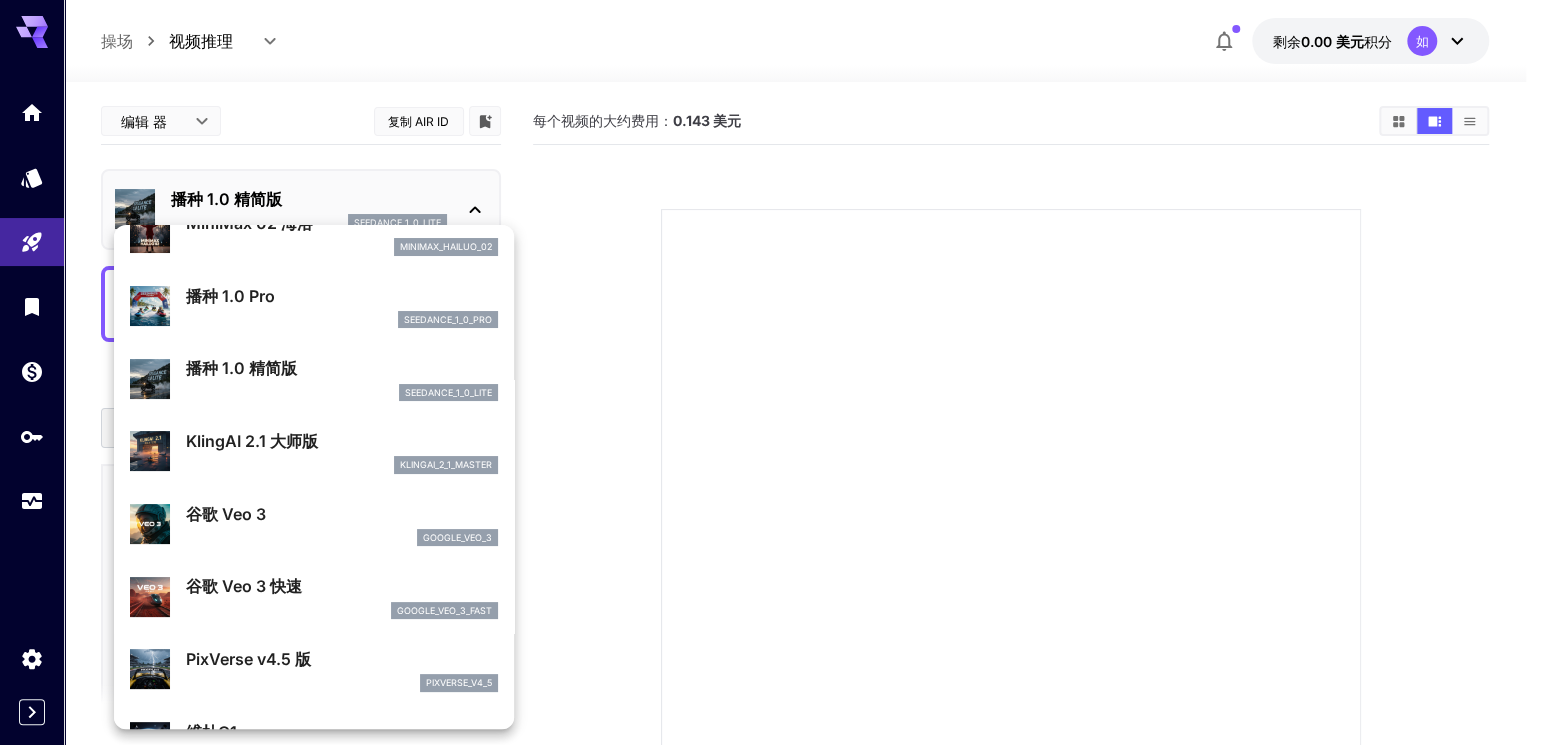 click on "谷歌 Veo 3 快速" at bounding box center (342, 586) 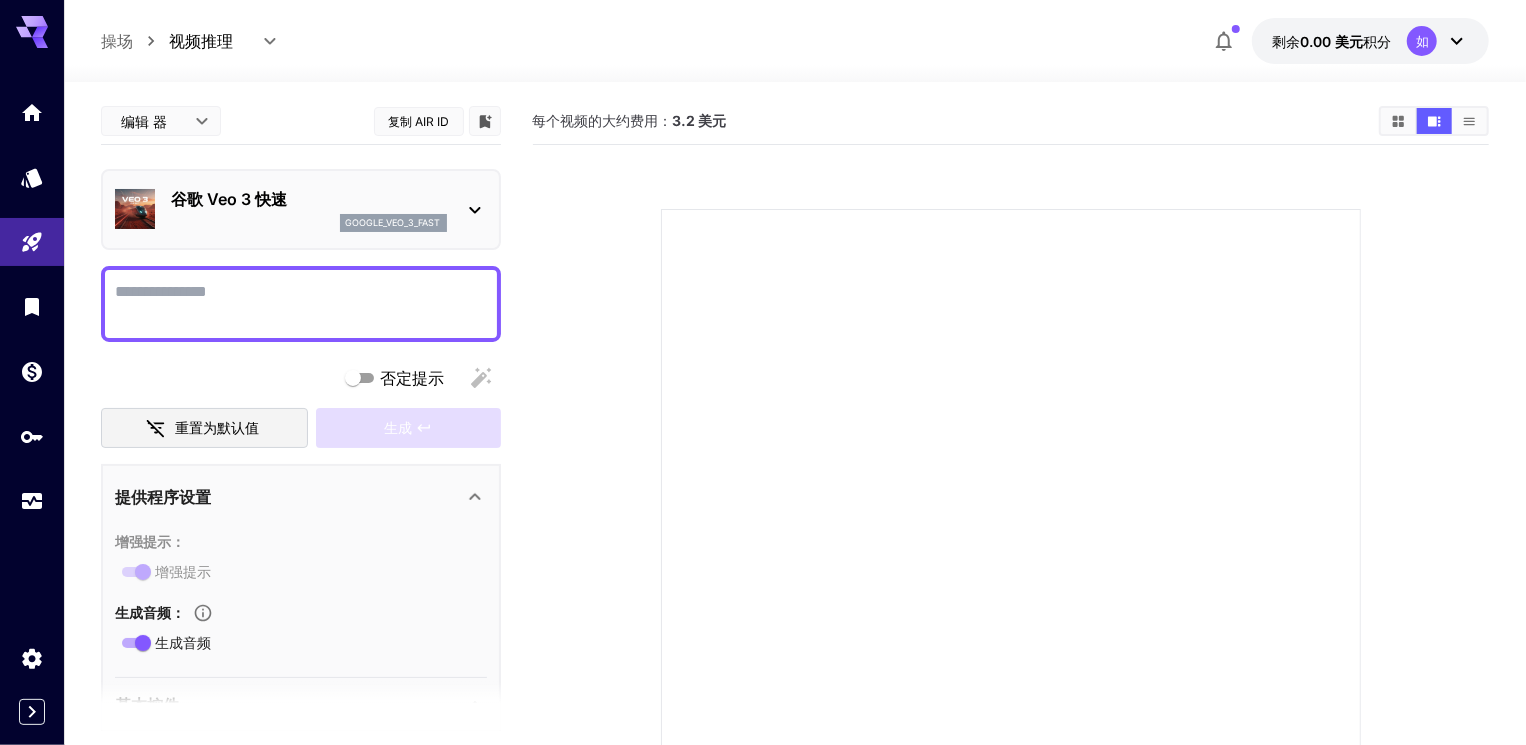 click on "谷歌 Veo 3 快速" at bounding box center (309, 199) 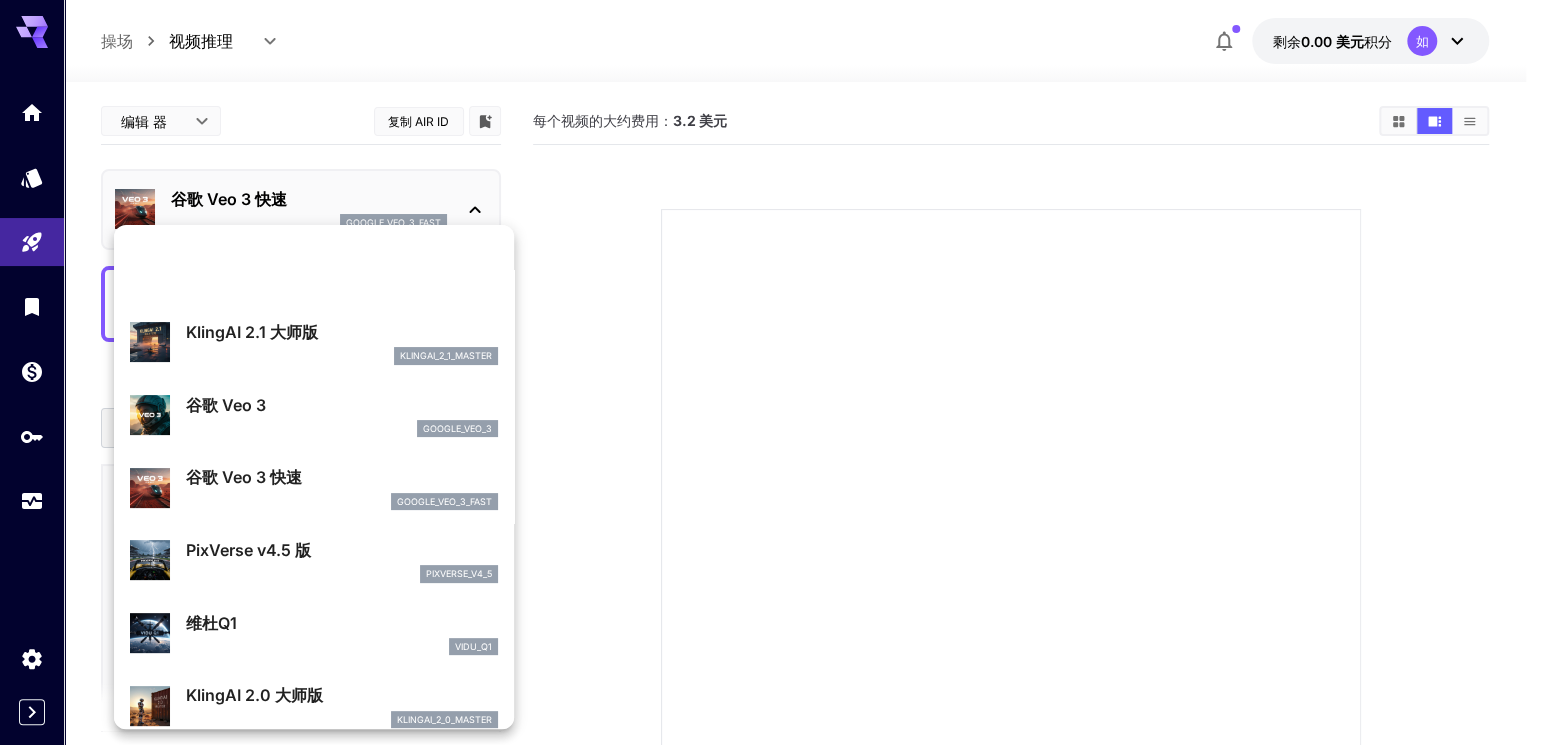 scroll, scrollTop: 401, scrollLeft: 0, axis: vertical 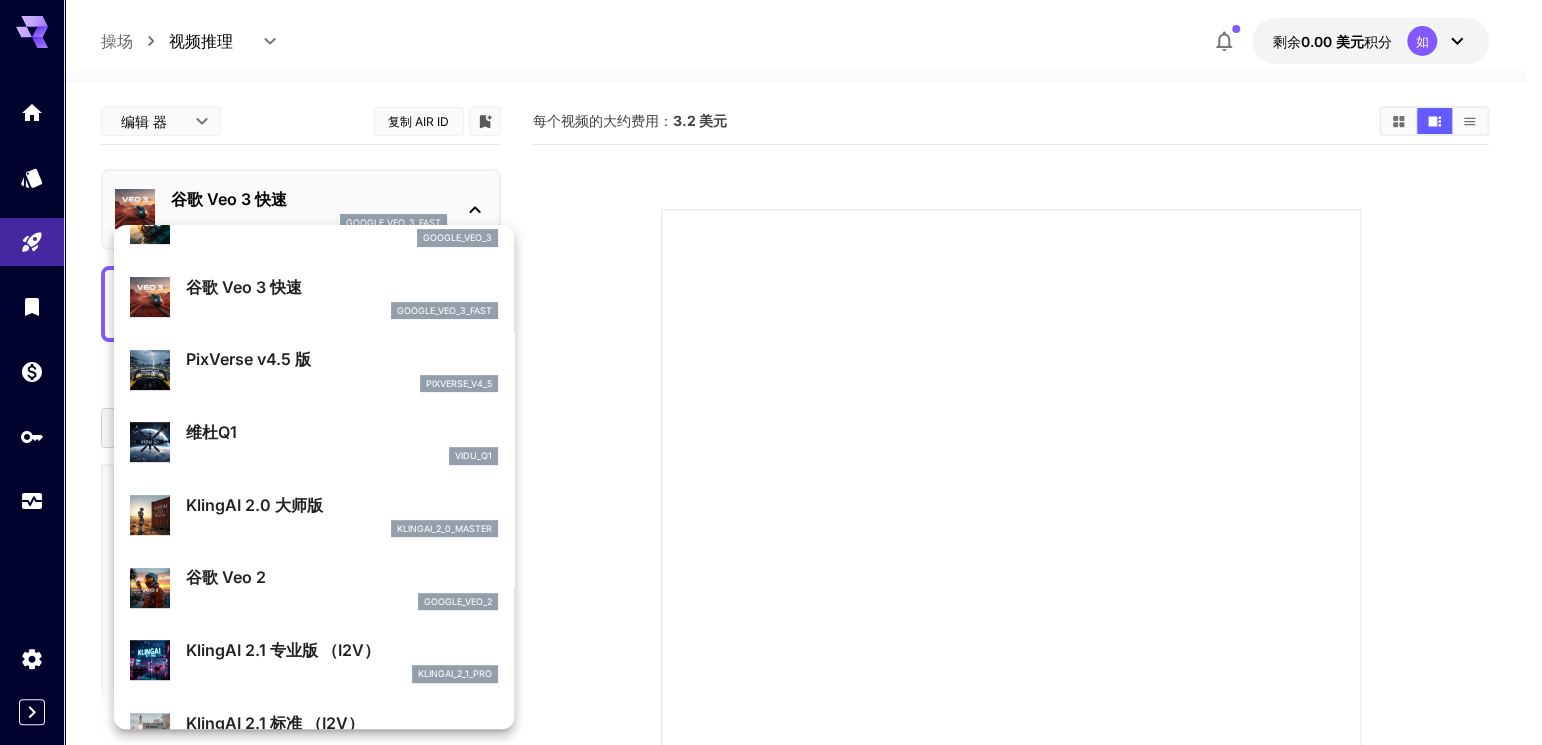 click on "维杜Q1 vidu_q1" at bounding box center (314, 442) 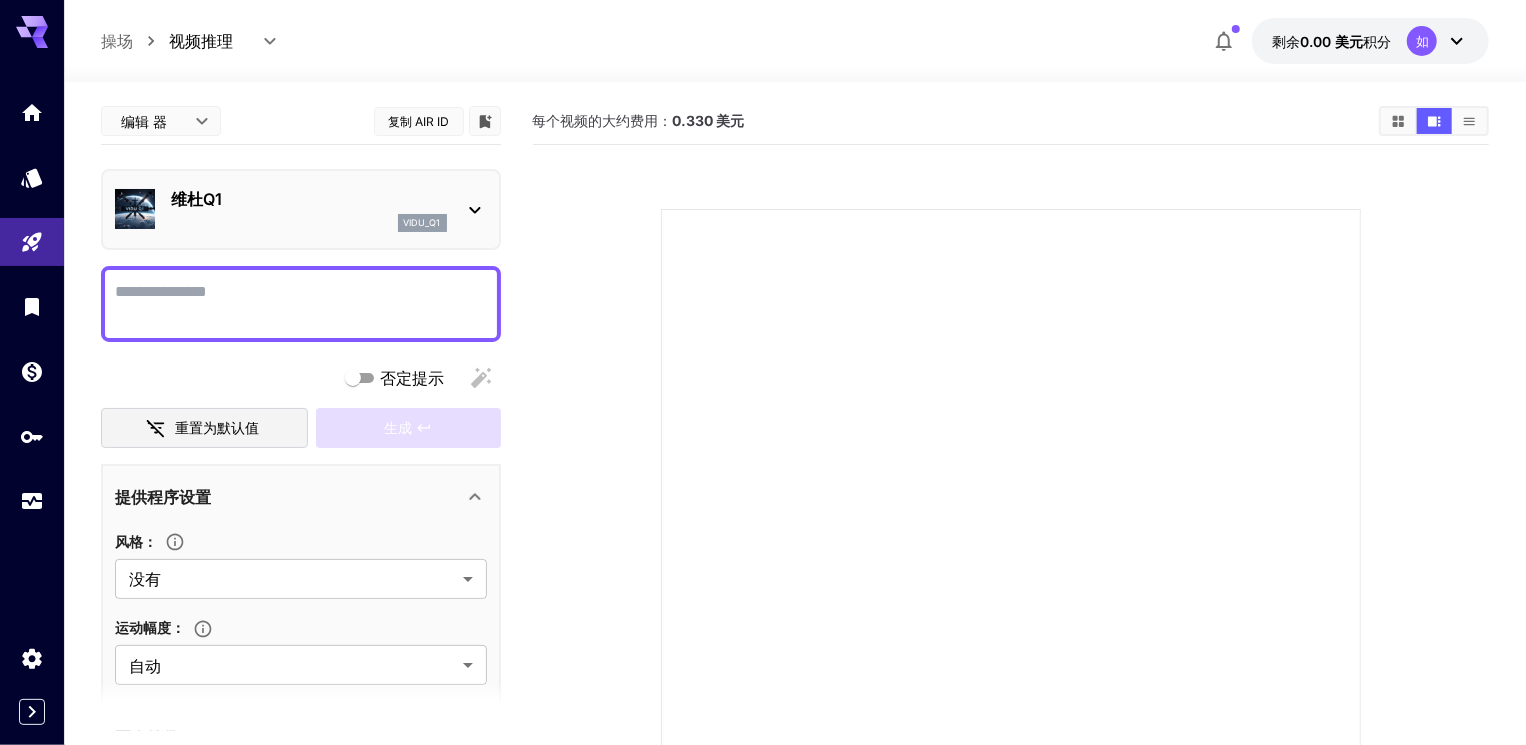 click on "vidu_q1" at bounding box center [309, 223] 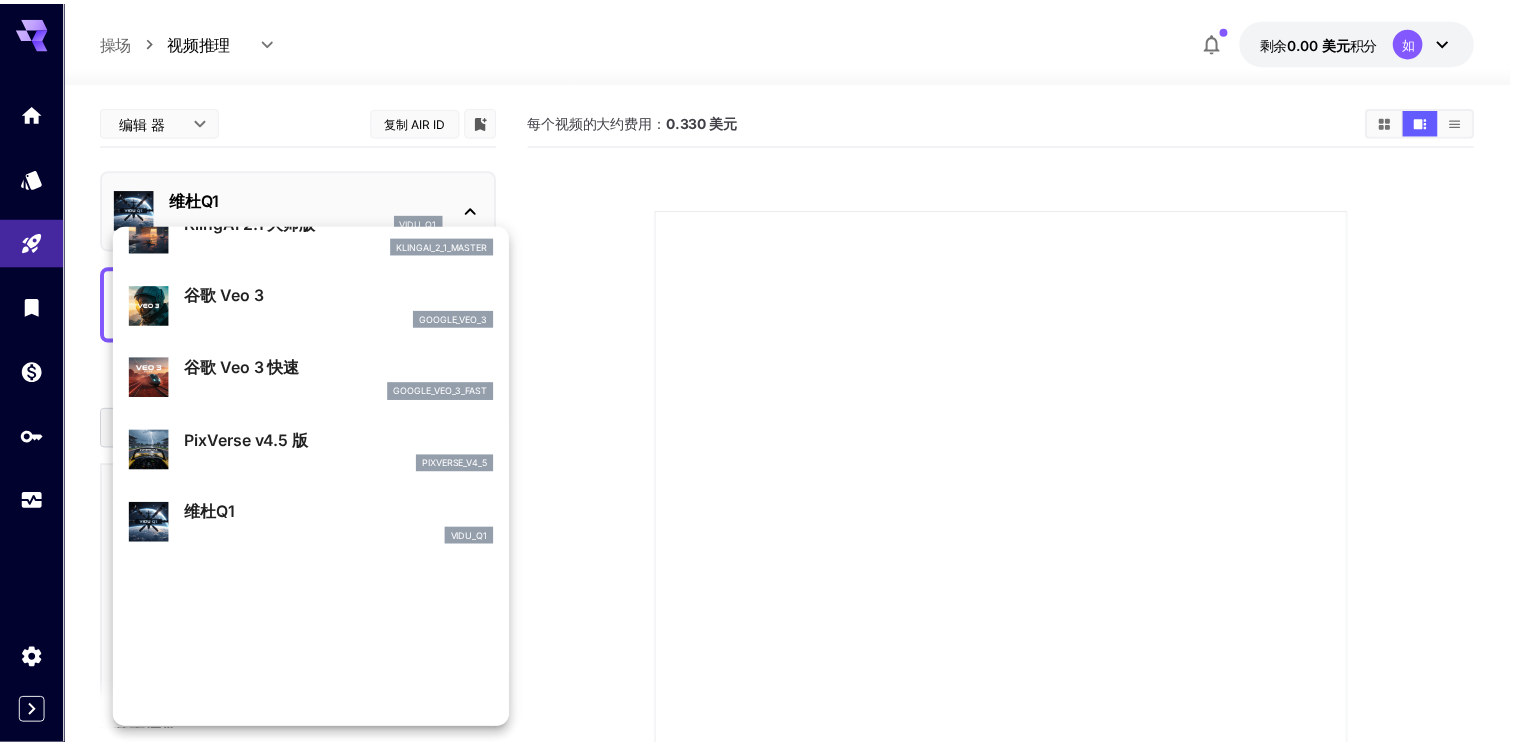 scroll, scrollTop: 502, scrollLeft: 0, axis: vertical 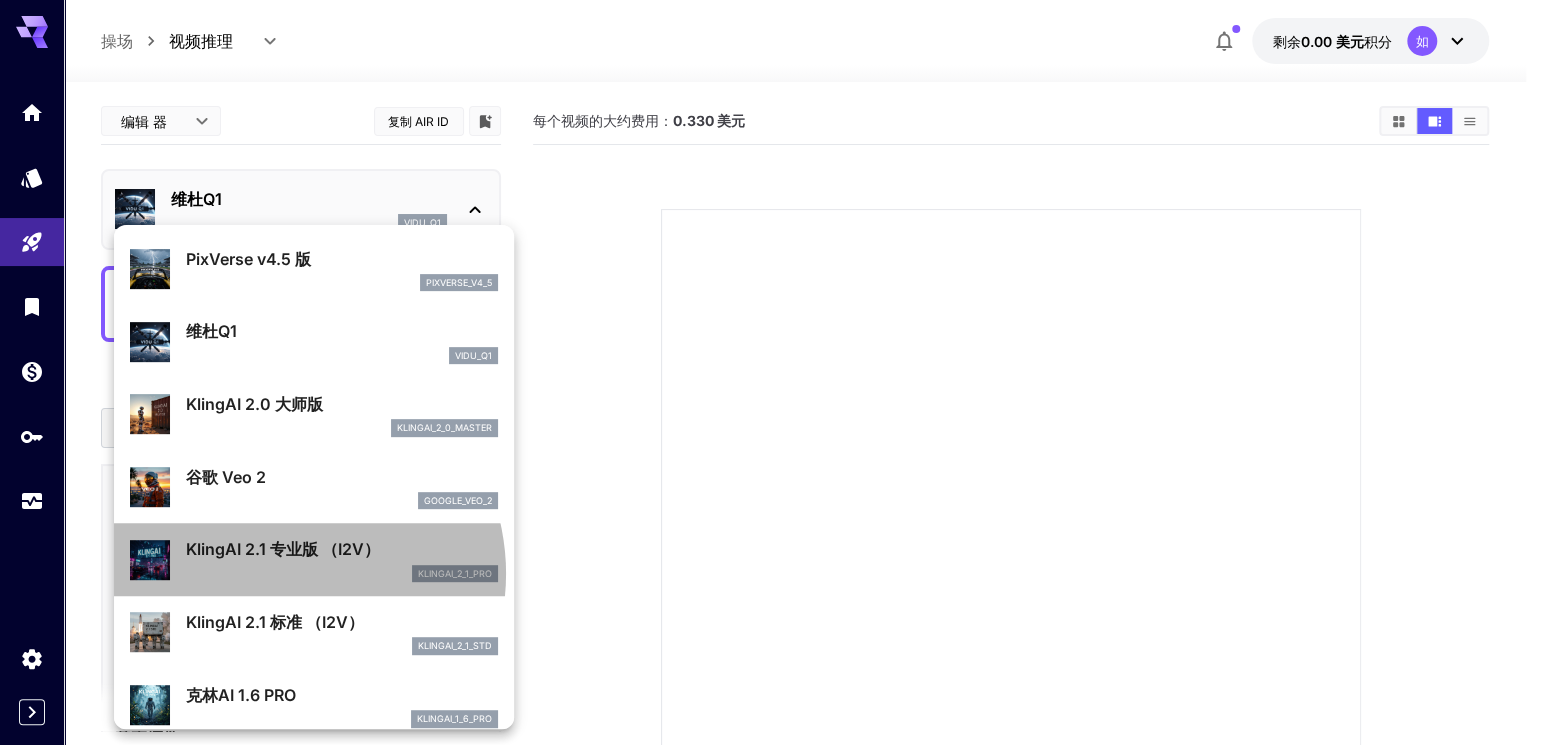 click on "klingai_2_1_pro" at bounding box center (342, 574) 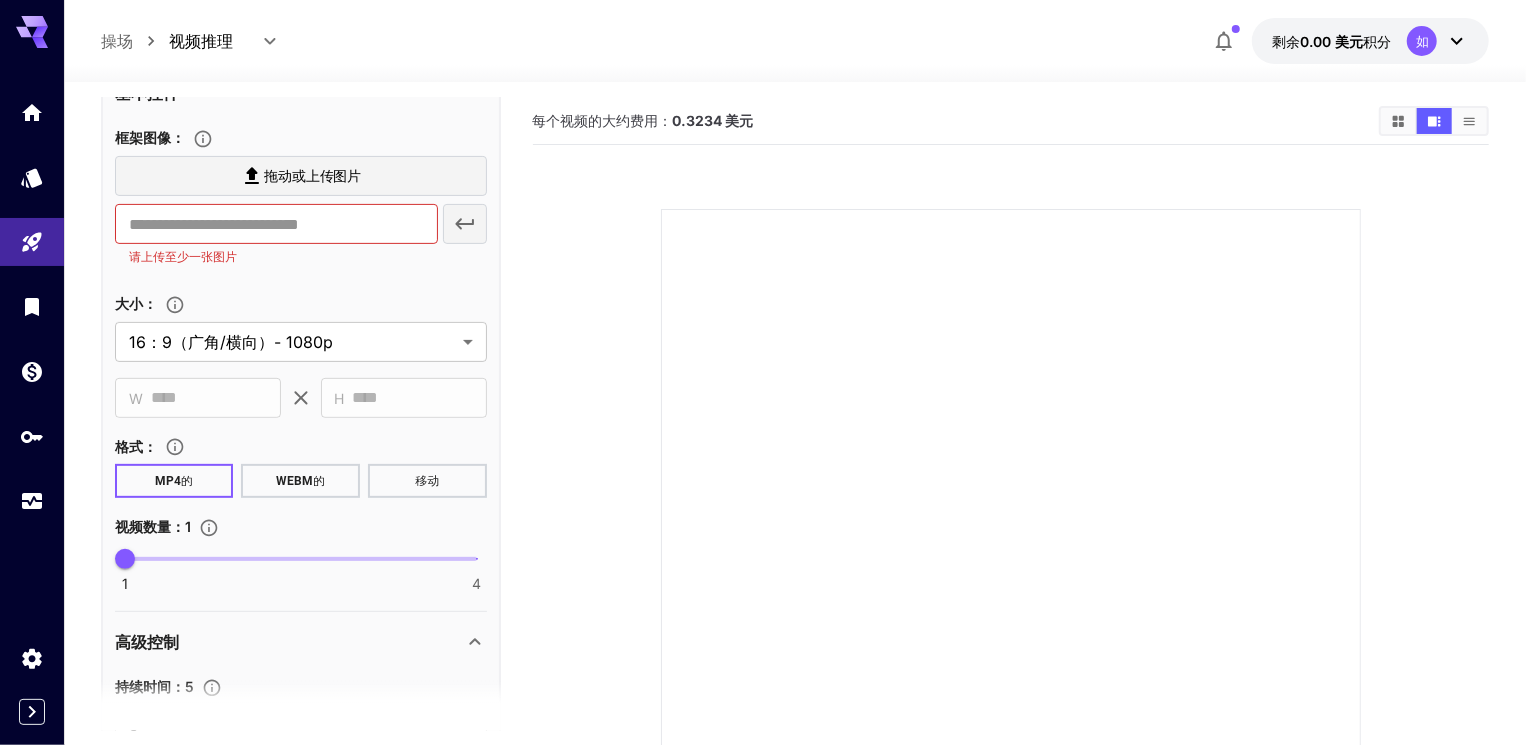 scroll, scrollTop: 630, scrollLeft: 0, axis: vertical 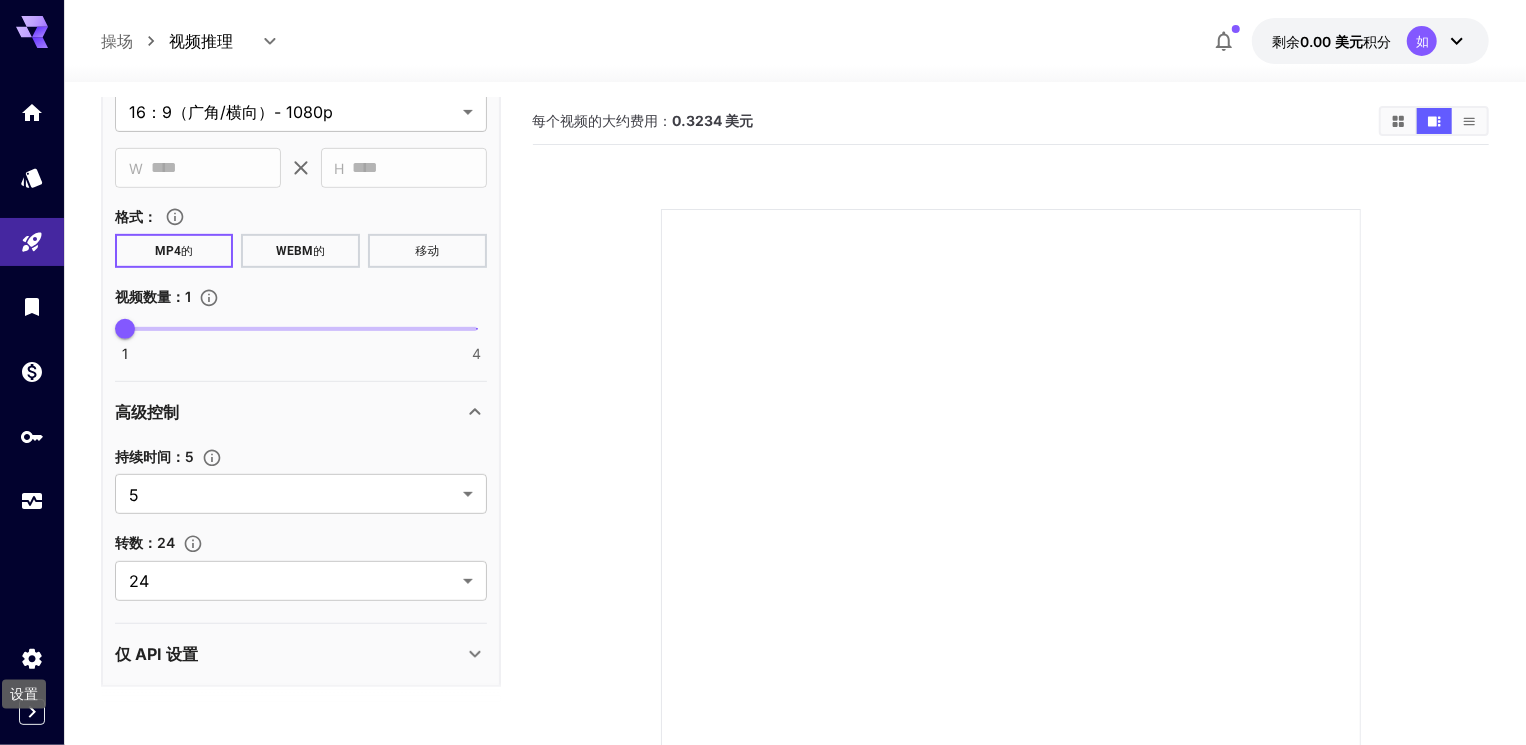 click on "设置" at bounding box center [24, 688] 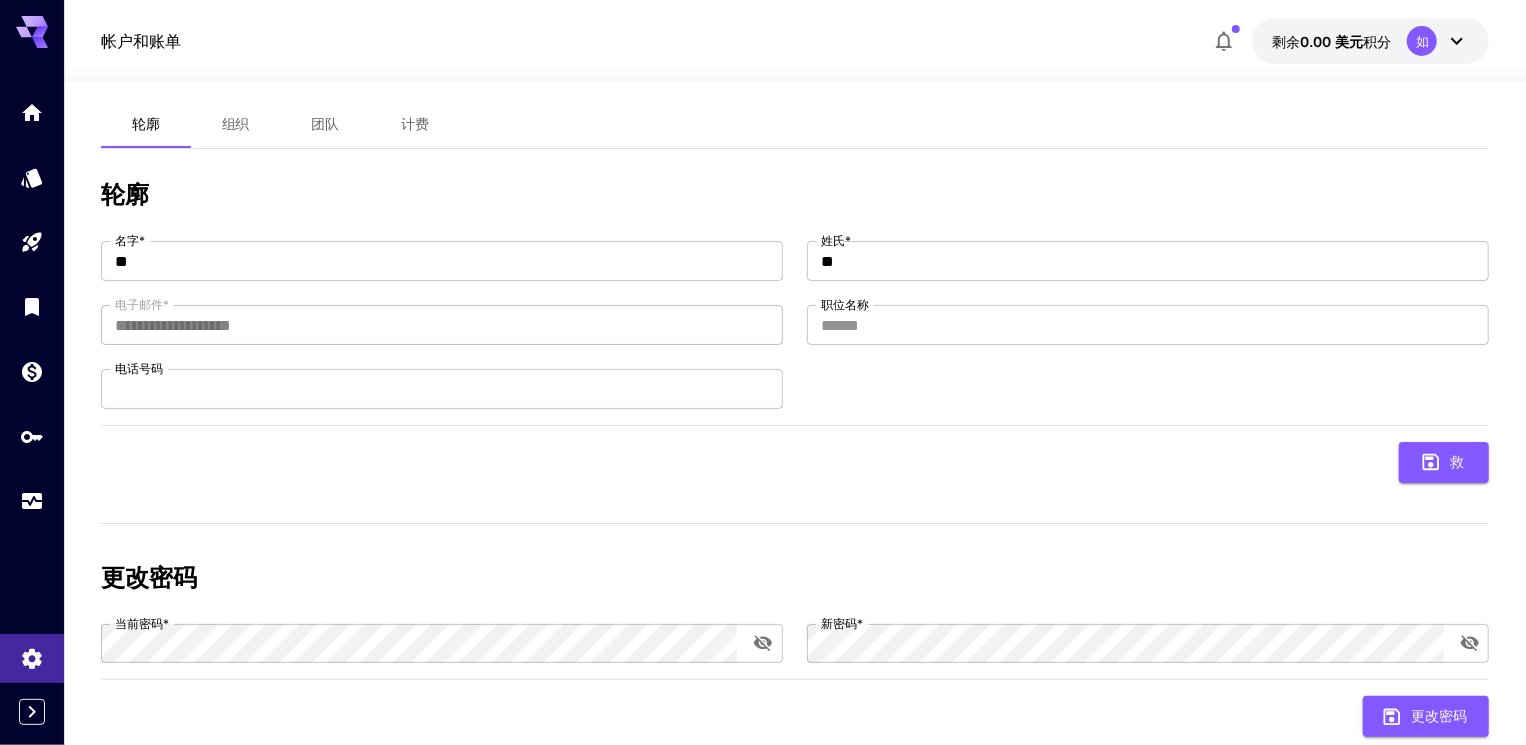 scroll, scrollTop: 0, scrollLeft: 0, axis: both 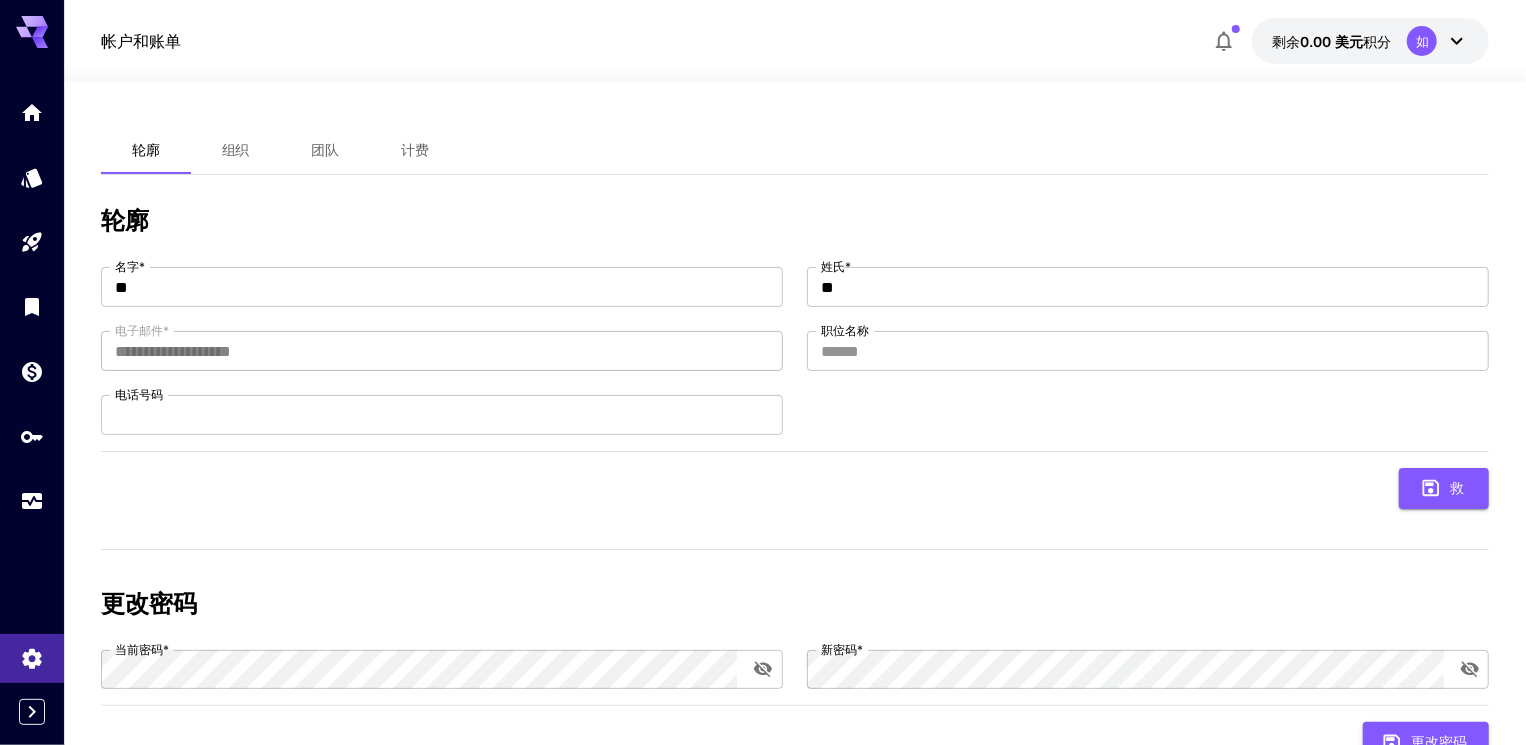 click on "计费" at bounding box center (416, 150) 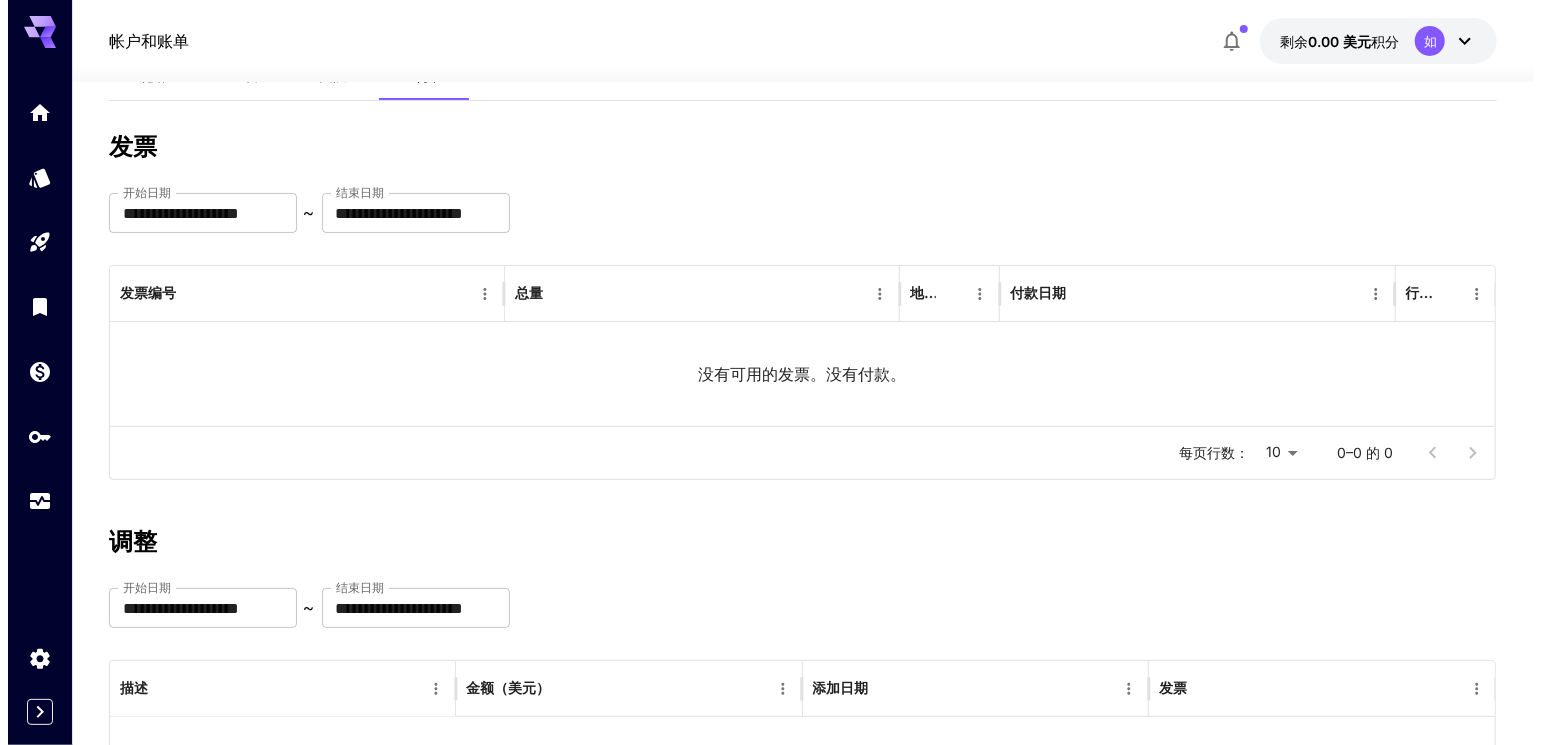 scroll, scrollTop: 0, scrollLeft: 0, axis: both 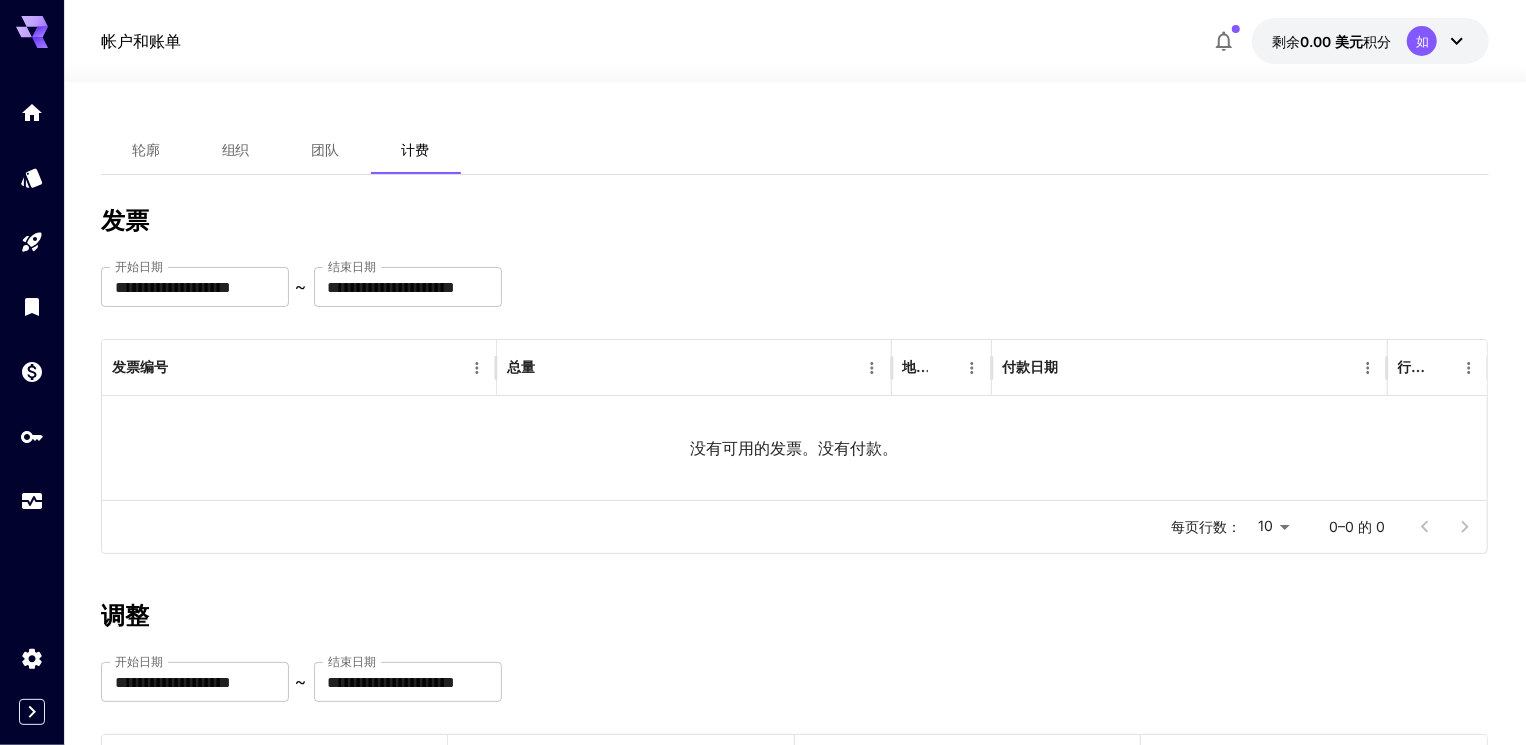 click 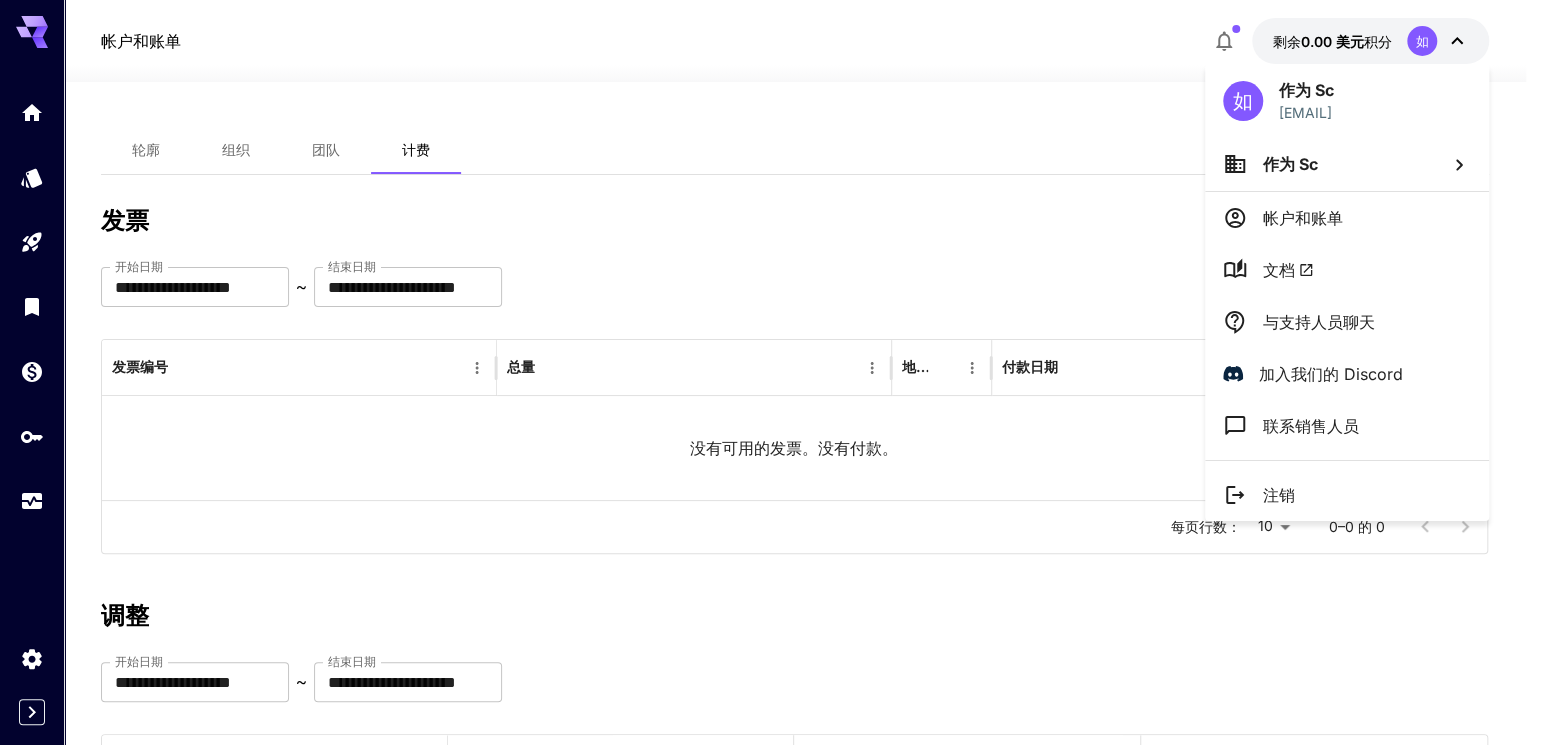 click on "注销" at bounding box center [1279, 495] 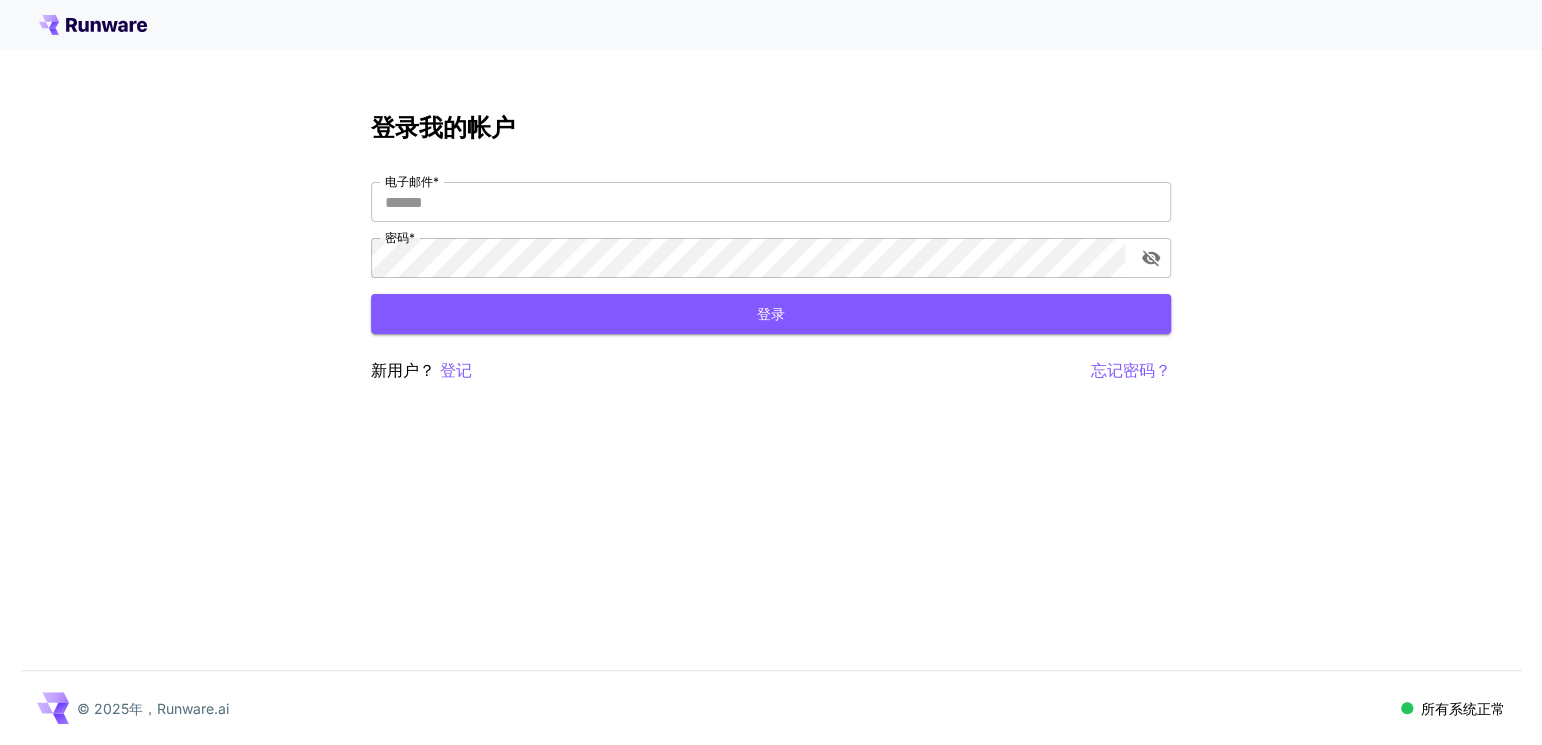 type on "**" 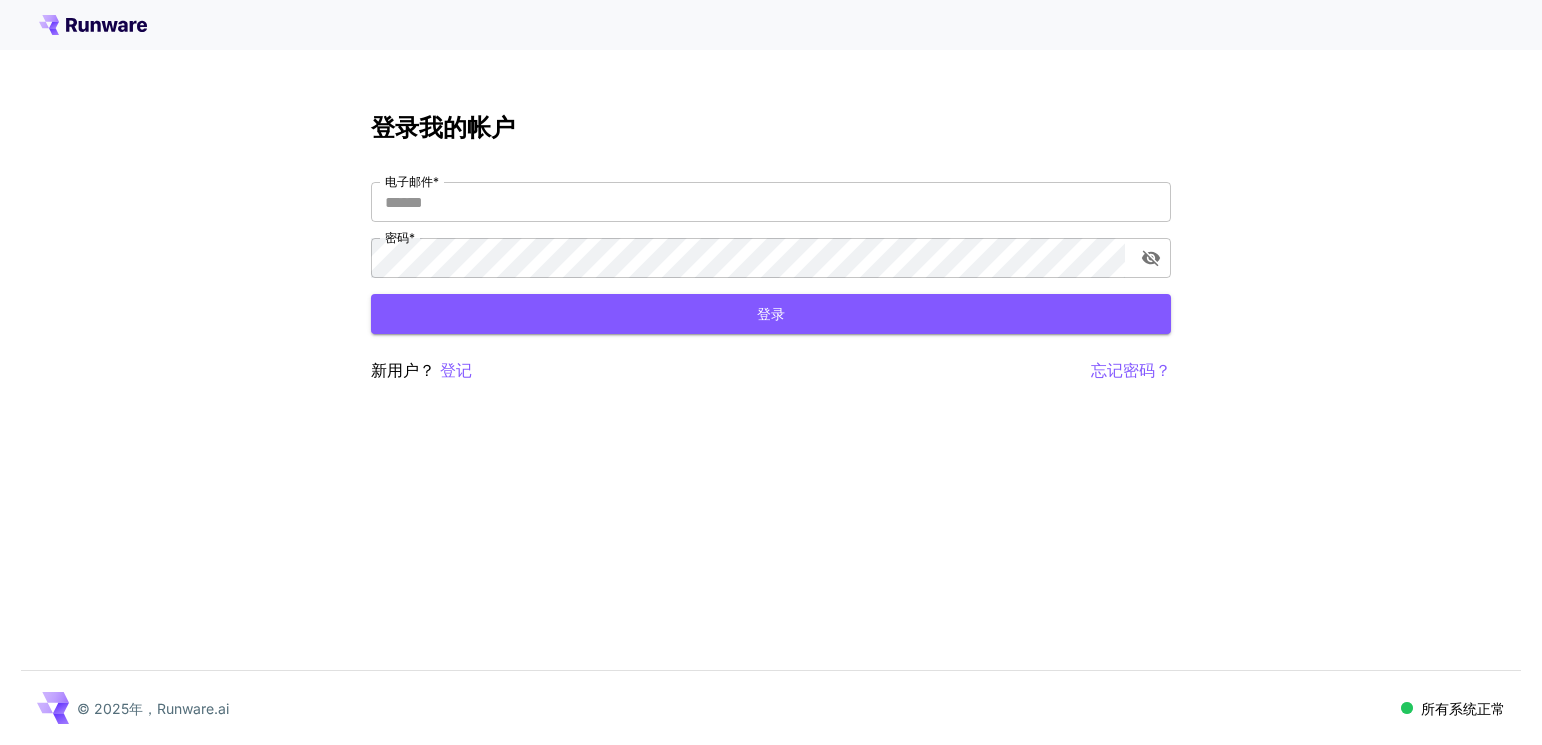 scroll, scrollTop: 0, scrollLeft: 0, axis: both 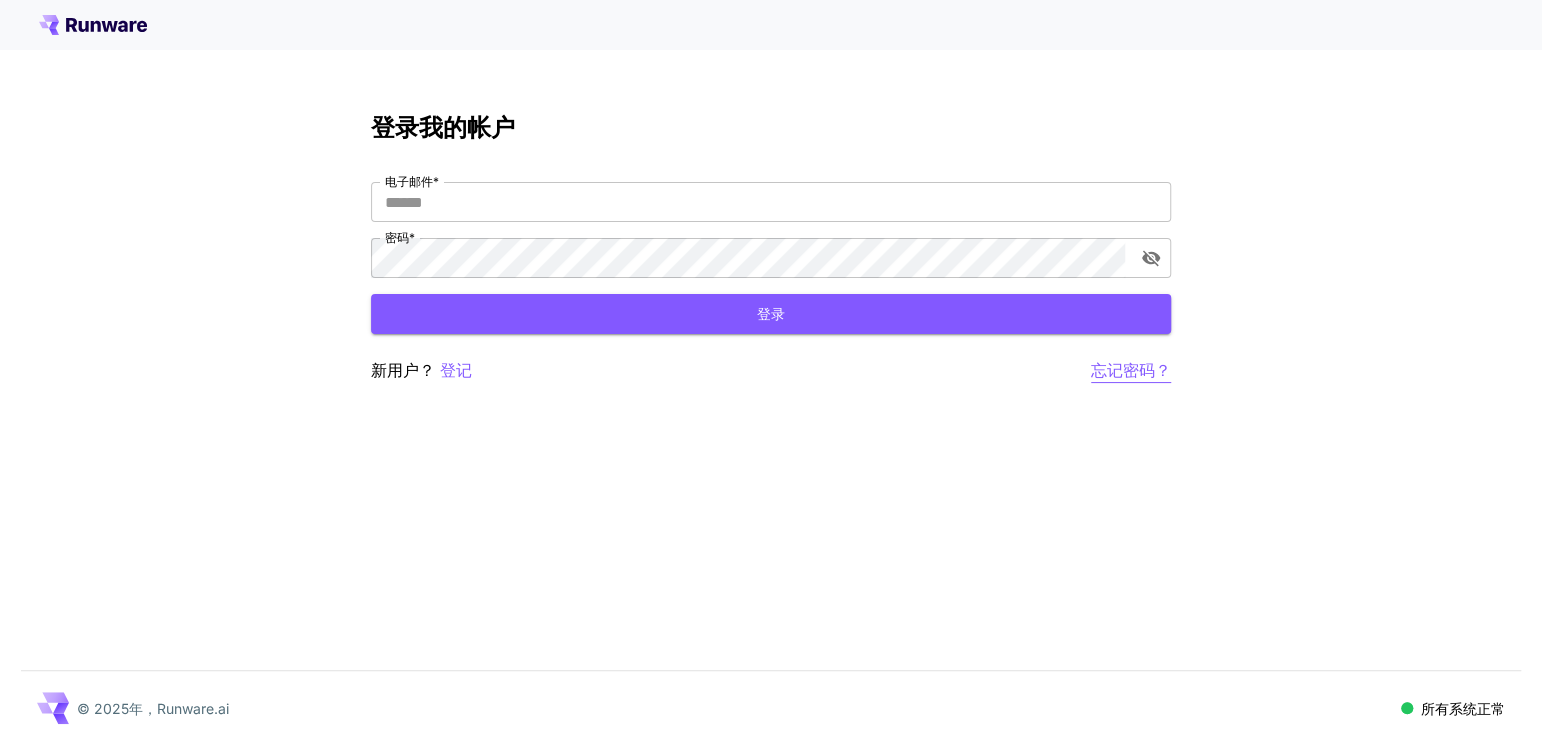 type on "**" 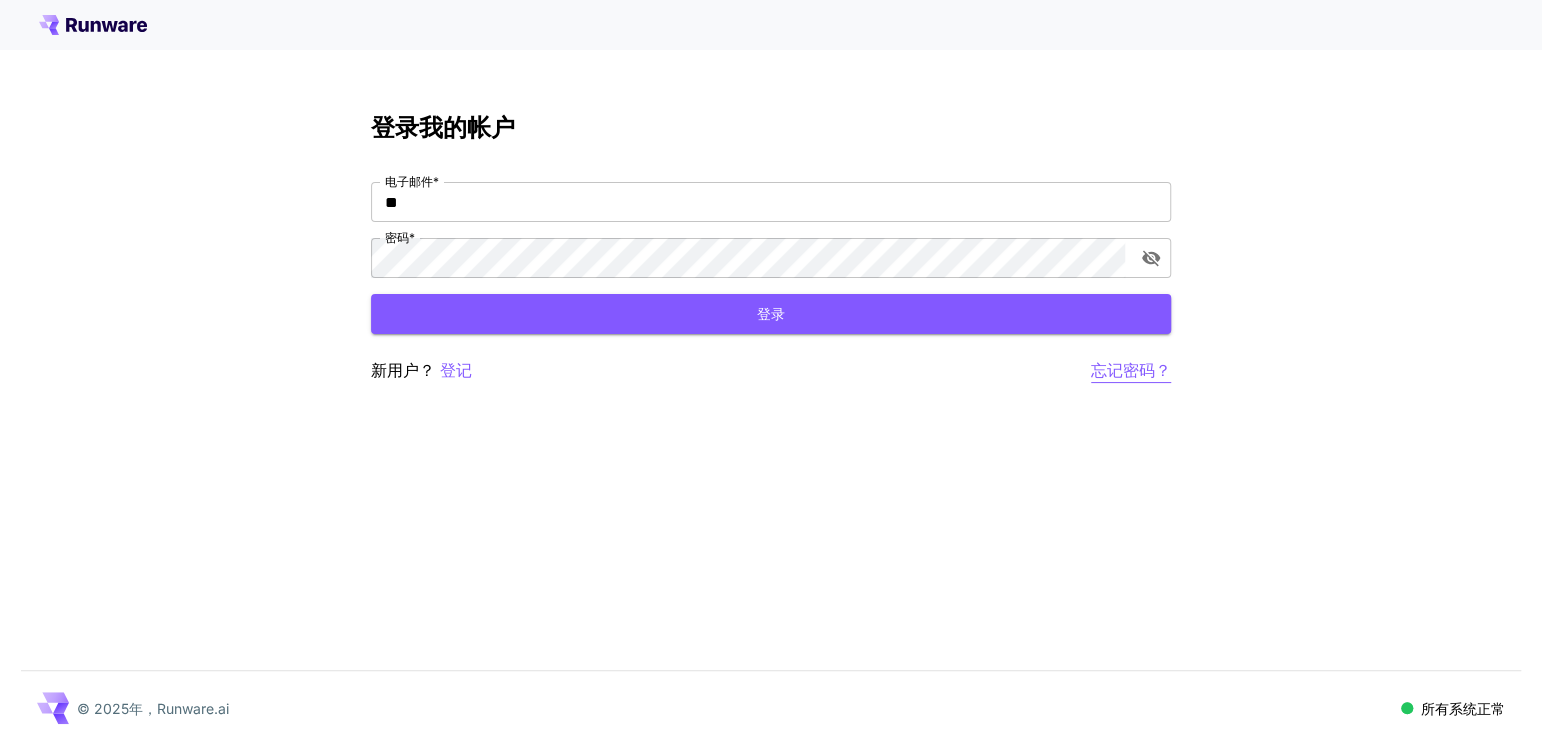 click on "忘记密码？" at bounding box center [1131, 370] 